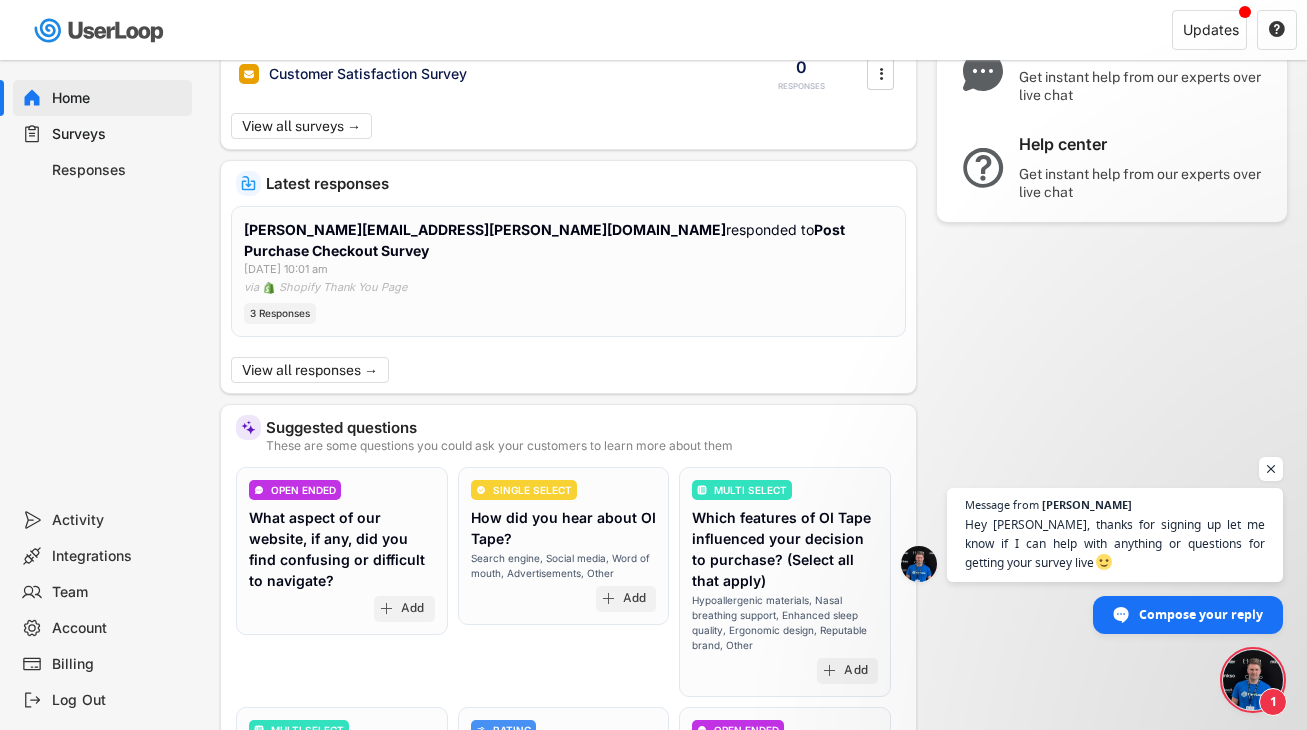 scroll, scrollTop: 0, scrollLeft: 0, axis: both 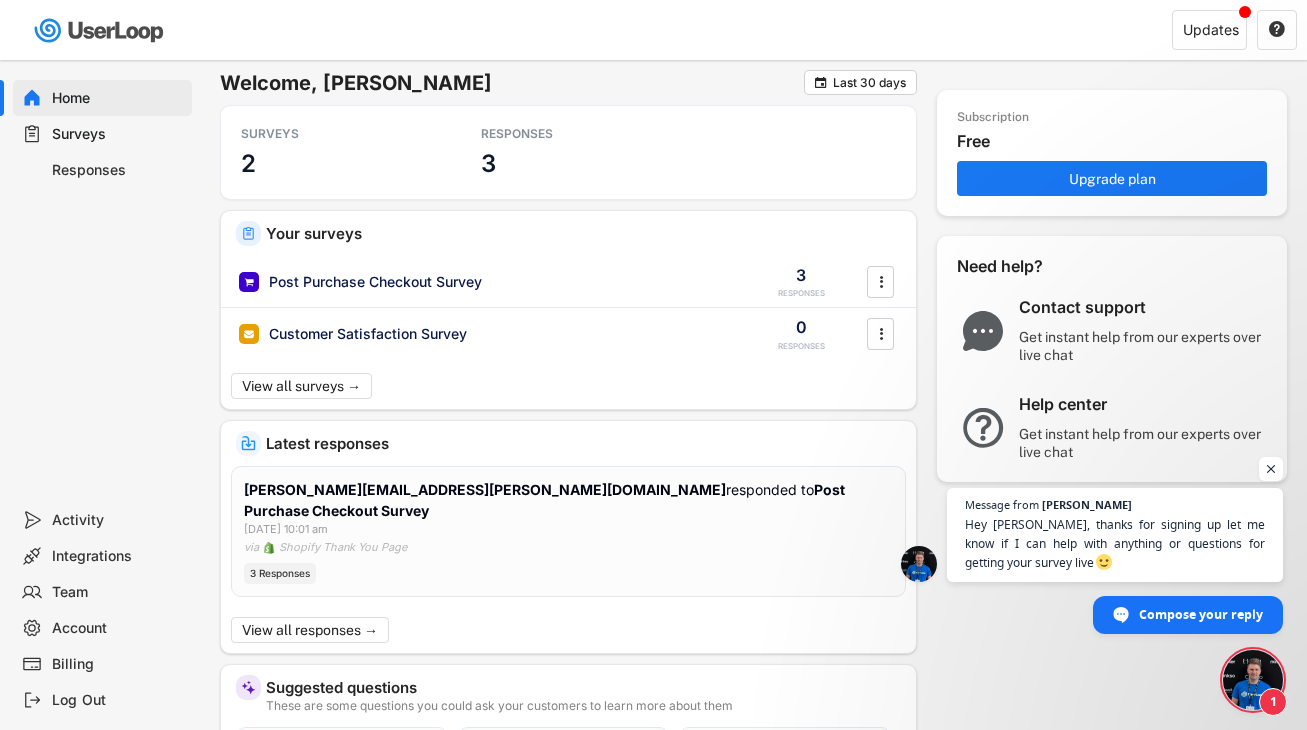 click on "Surveys" at bounding box center [118, 134] 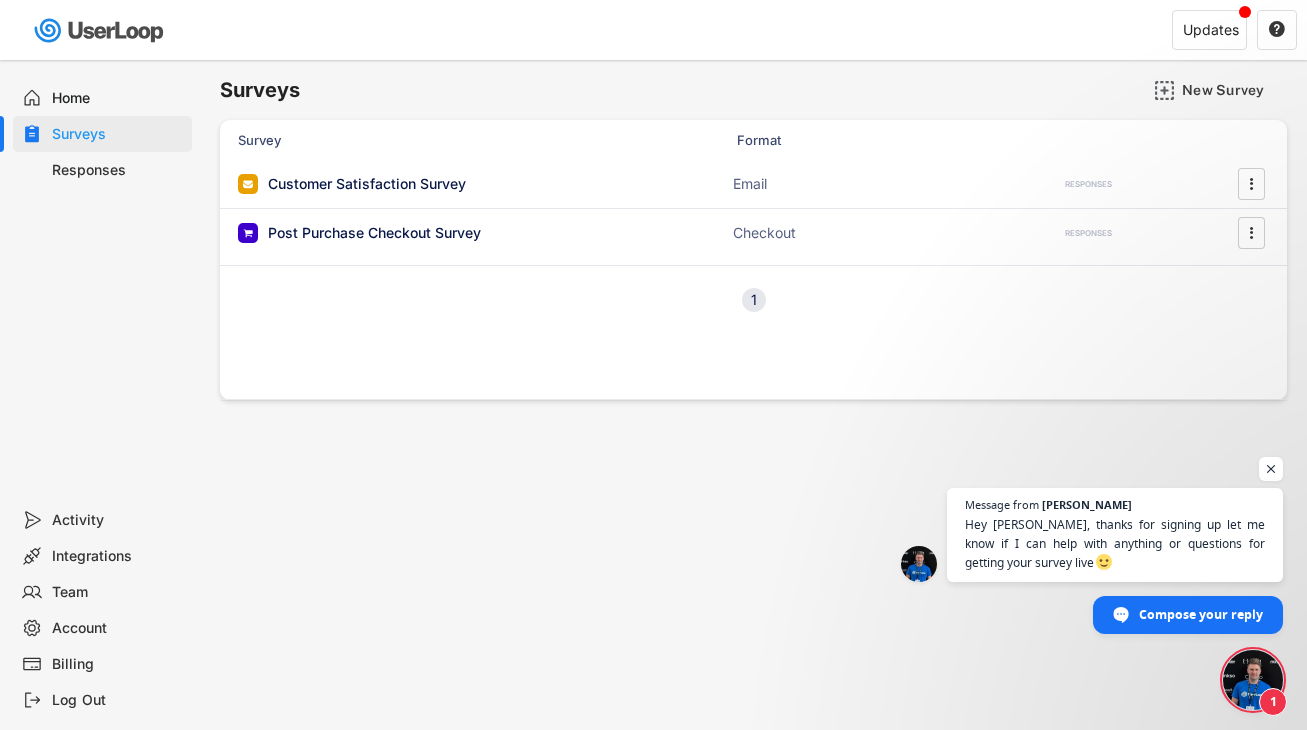 click on "Responses" at bounding box center [118, 170] 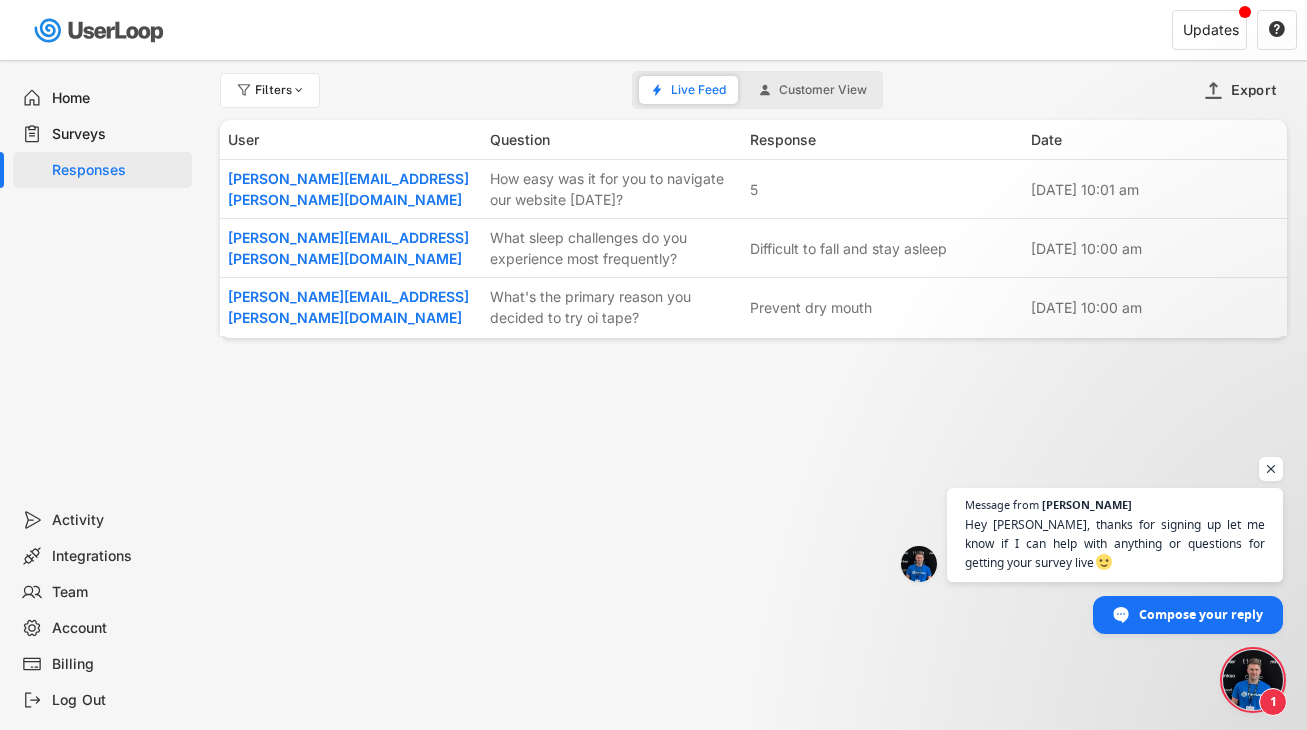 click on "Surveys" at bounding box center (118, 134) 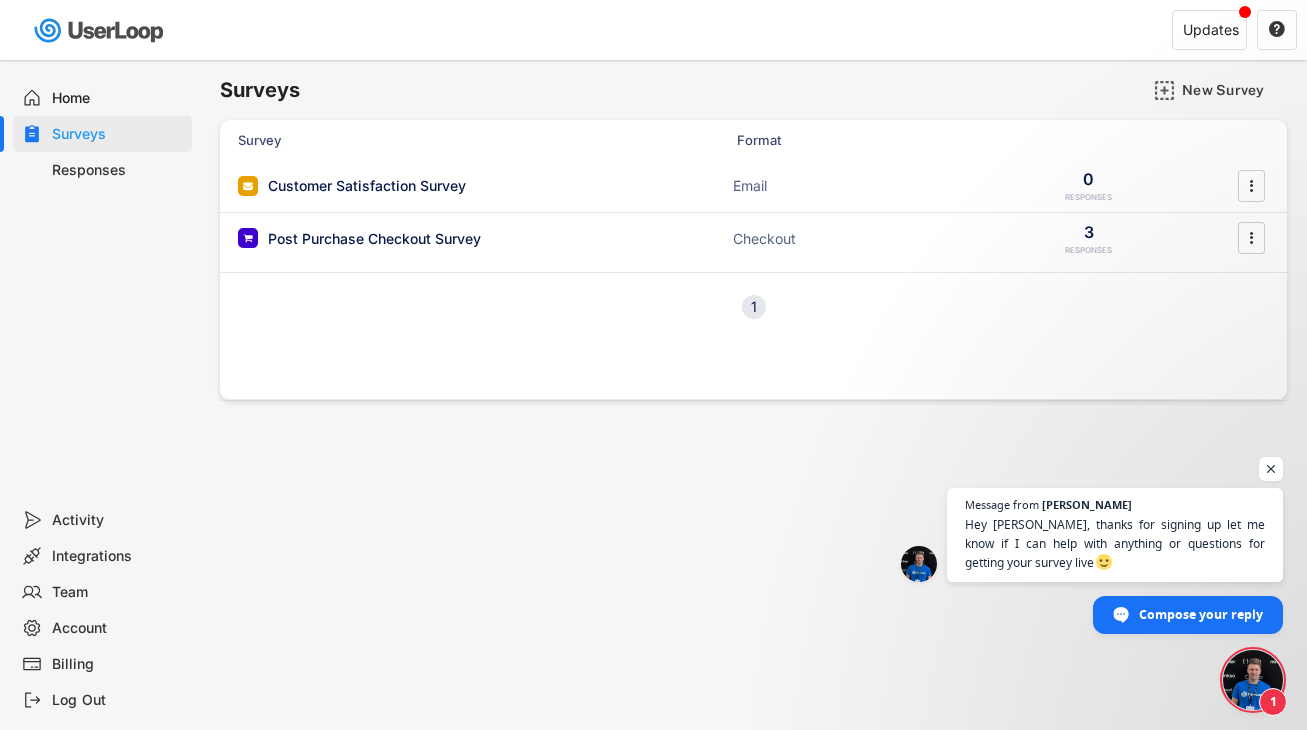 click on "Responses" at bounding box center (118, 170) 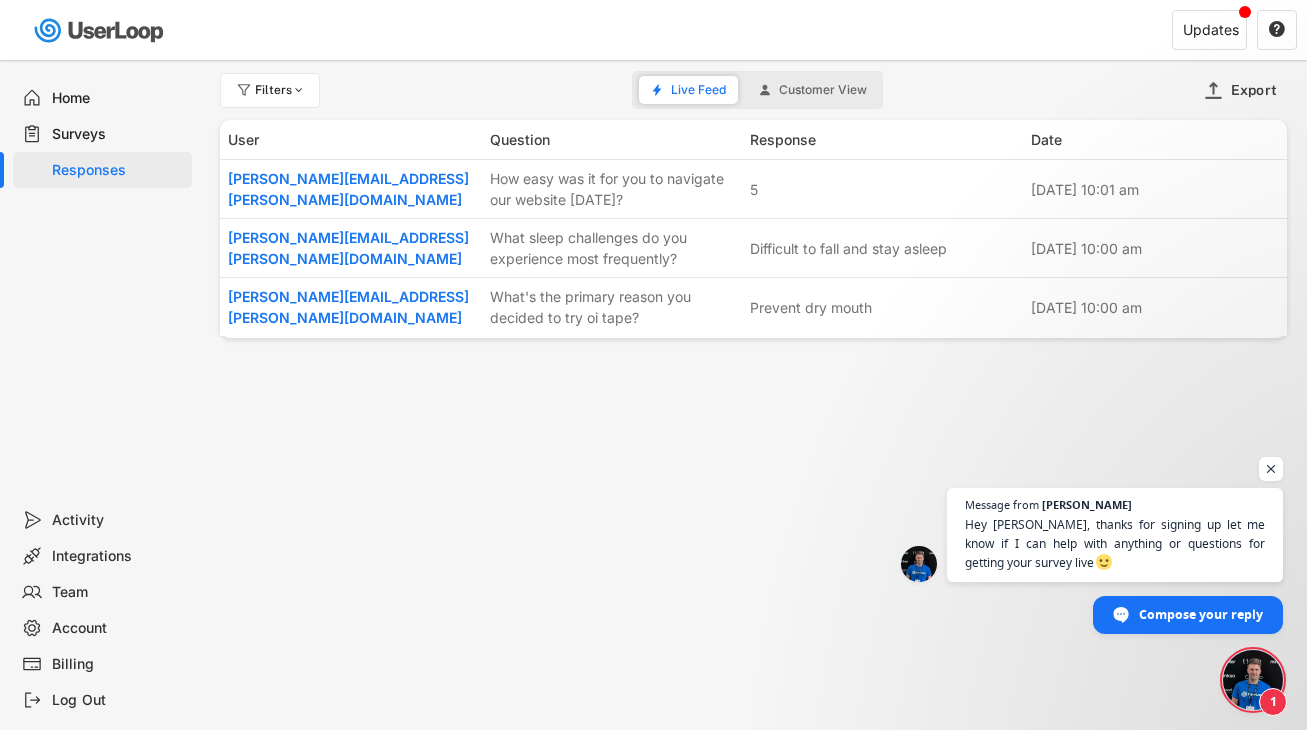 click on "Surveys" at bounding box center [118, 134] 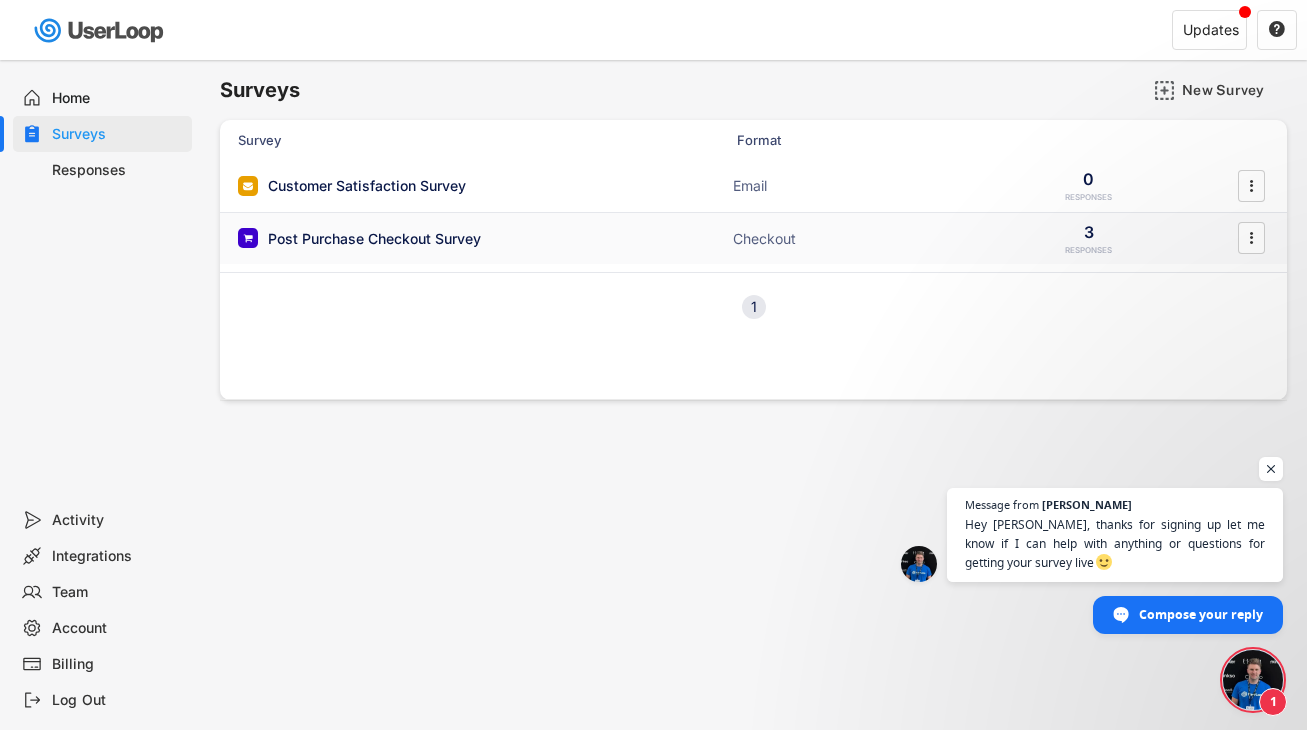 click on "Post Purchase Checkout Survey" at bounding box center [438, 238] 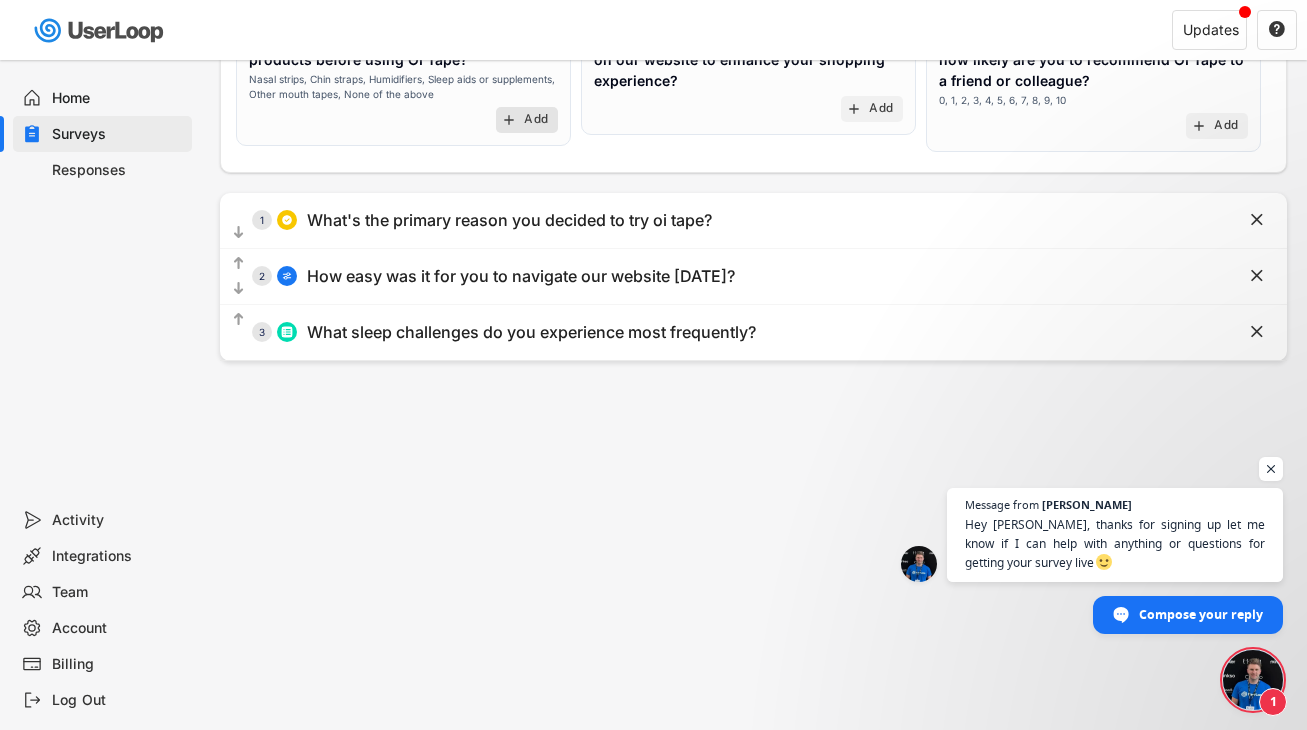 scroll, scrollTop: 354, scrollLeft: 0, axis: vertical 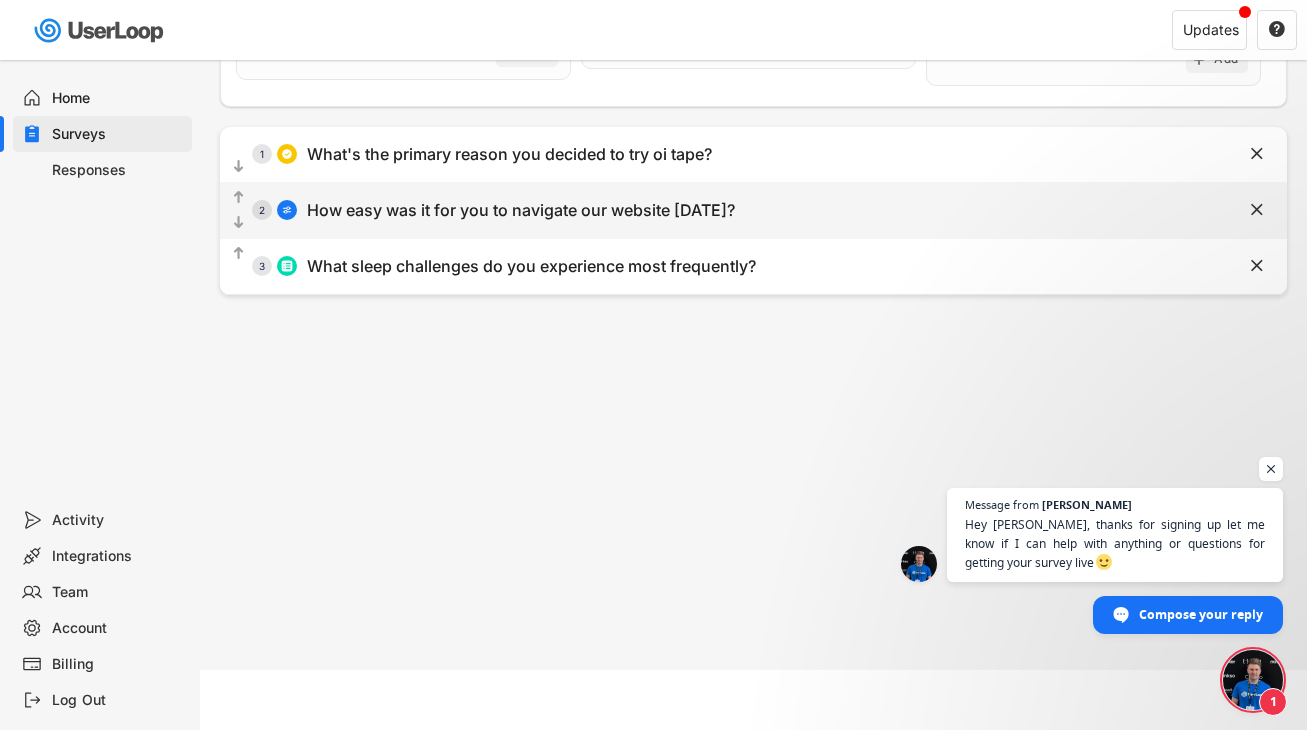 click on "What's the primary reason you decided to try oi tape?" at bounding box center [509, 154] 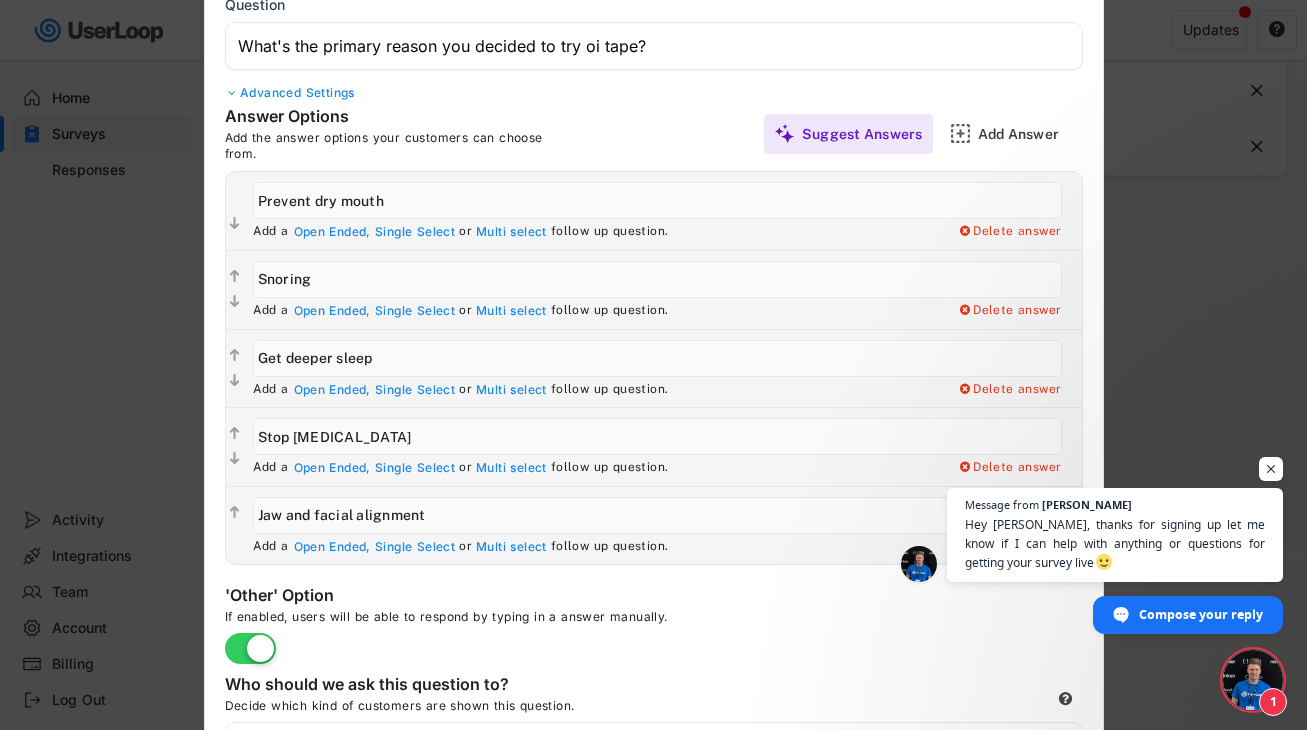scroll, scrollTop: 488, scrollLeft: 0, axis: vertical 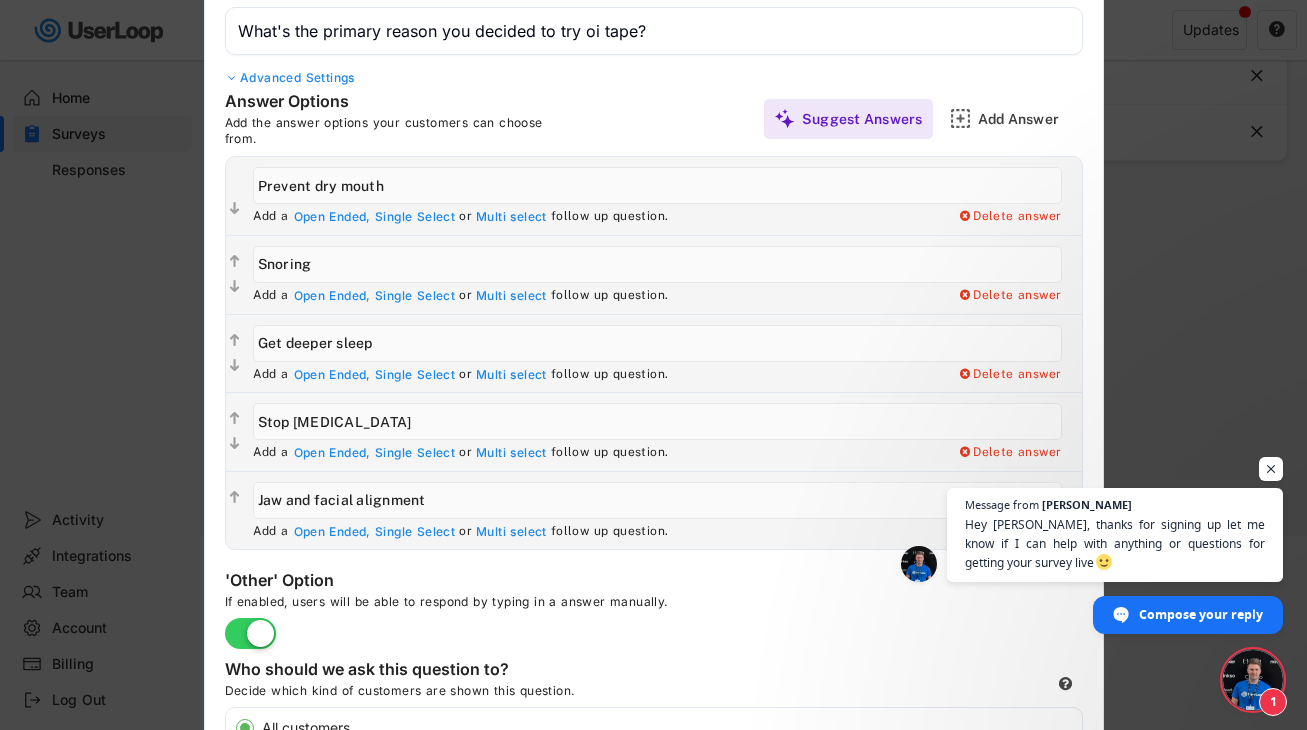 click at bounding box center [653, 365] 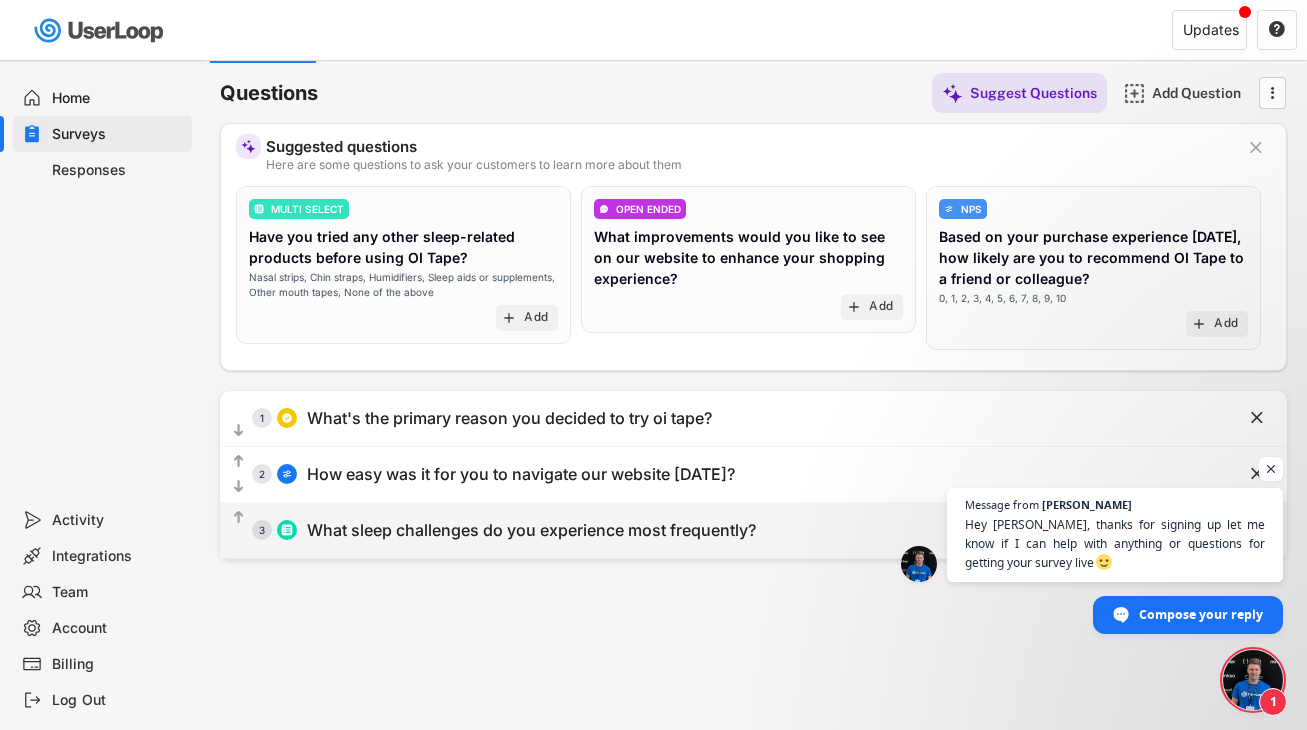 scroll, scrollTop: 0, scrollLeft: 0, axis: both 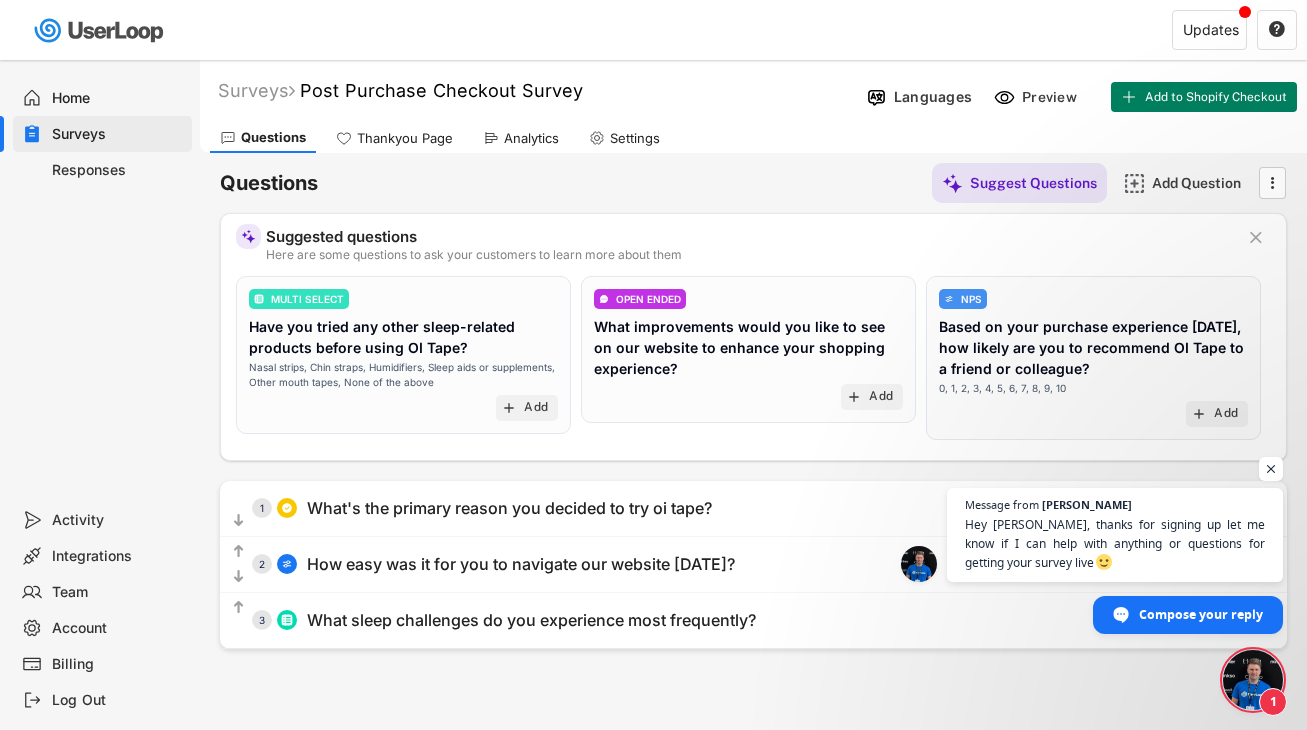 click on "Surveys" at bounding box center (118, 134) 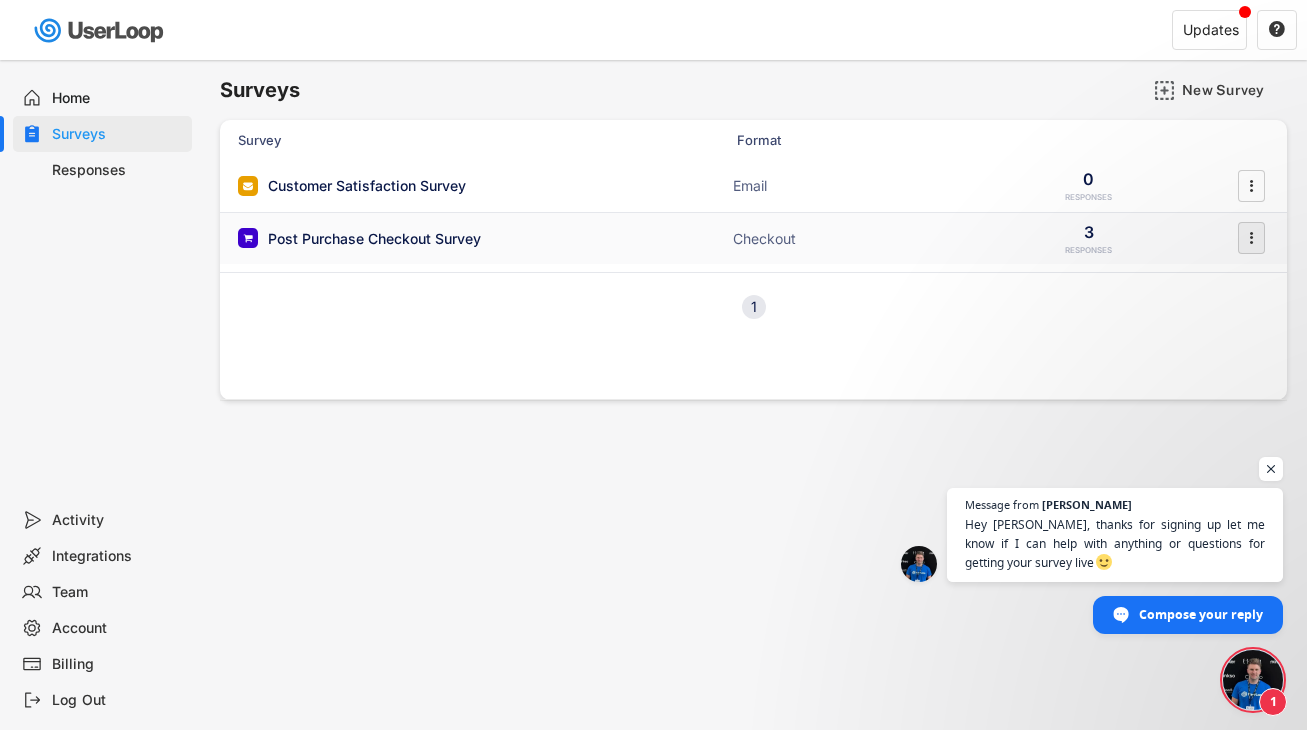 click on "" 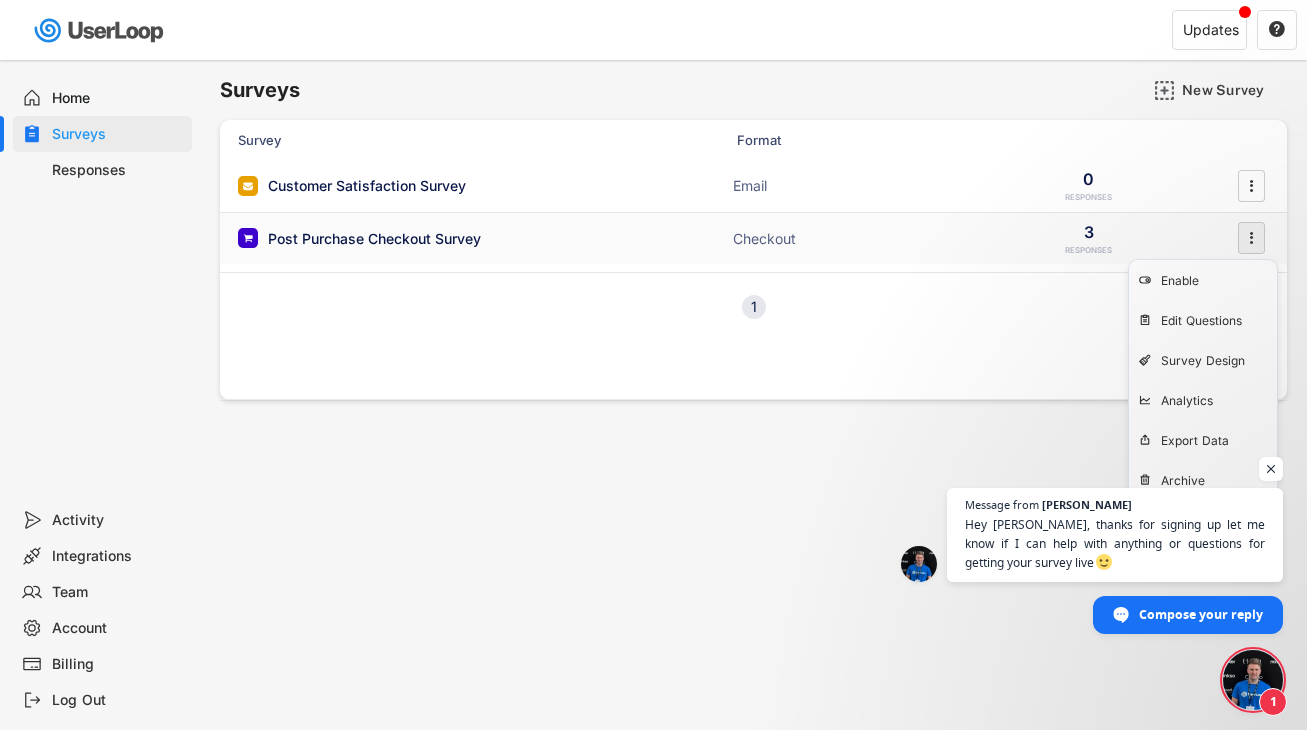 click on "" 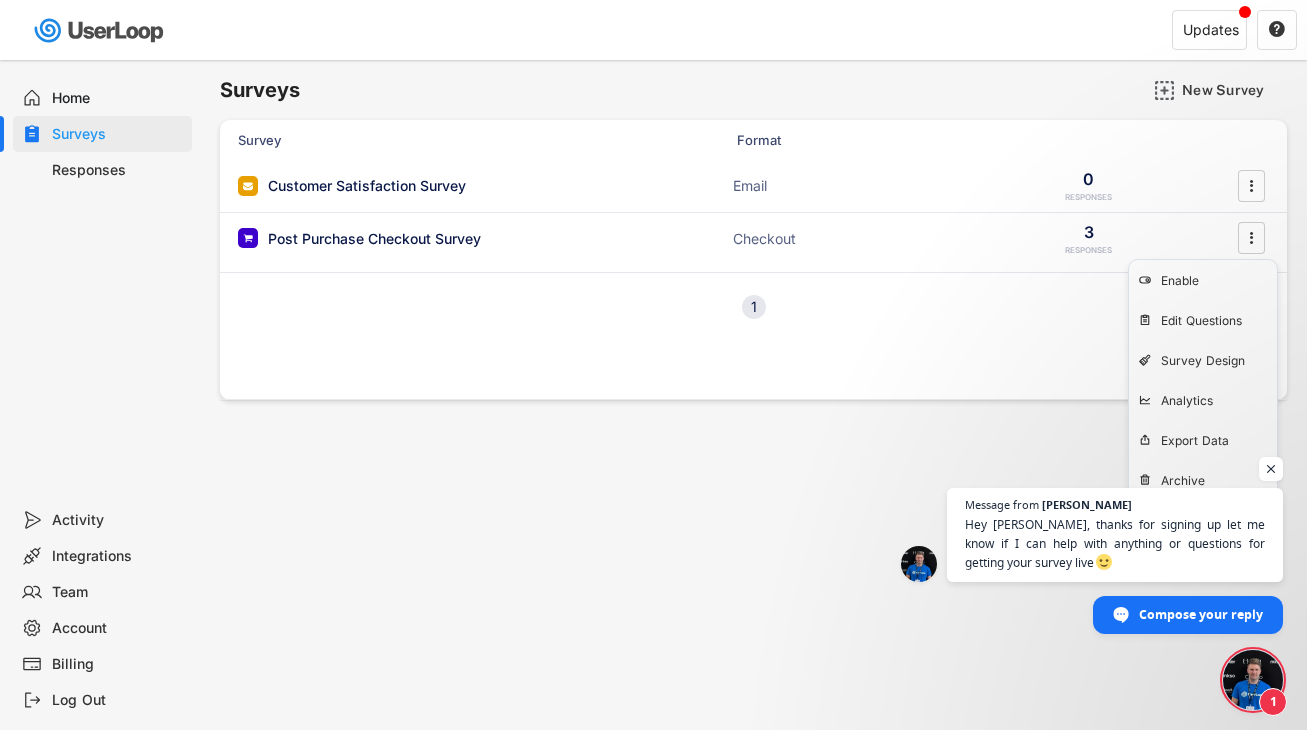 click on "Surveys New Survey Survey Format Customer Satisfaction Survey Email 0 RESPONSES

Post Purchase Checkout Survey Checkout 3 RESPONSES

1" at bounding box center [753, 542] 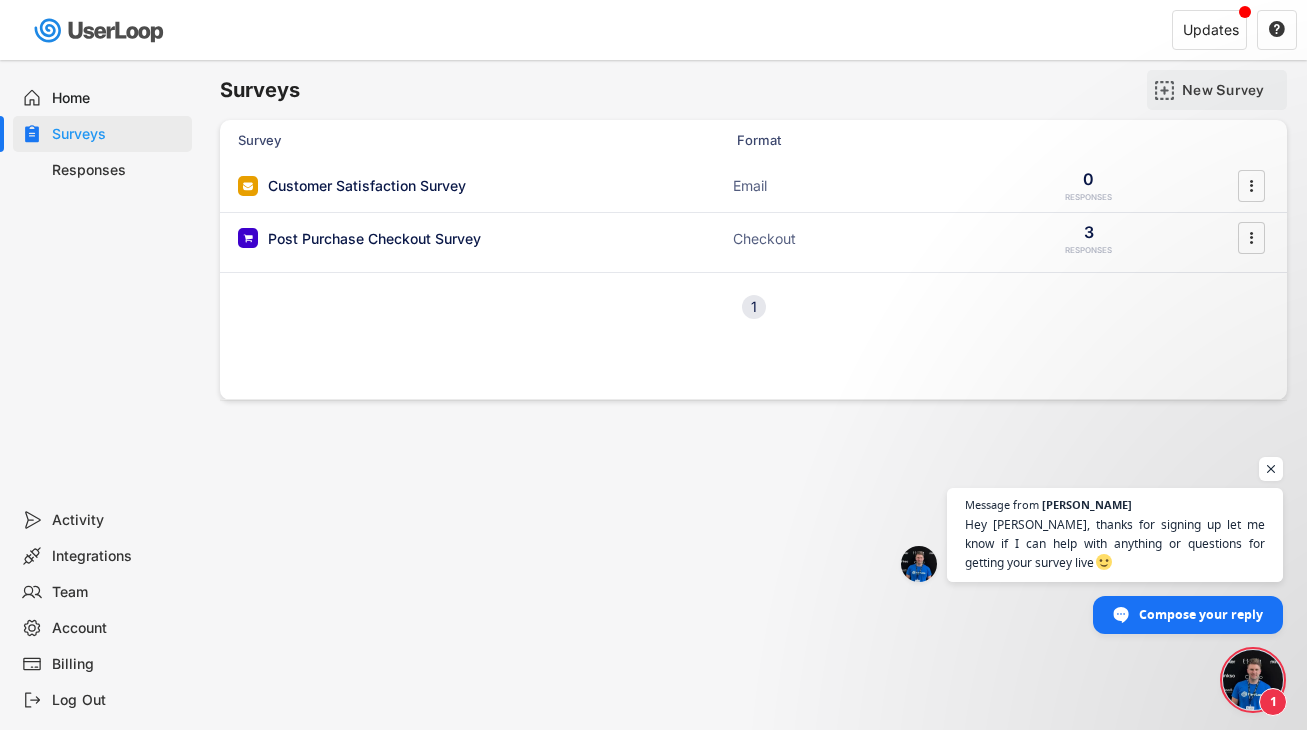 click on "New Survey" at bounding box center [1232, 90] 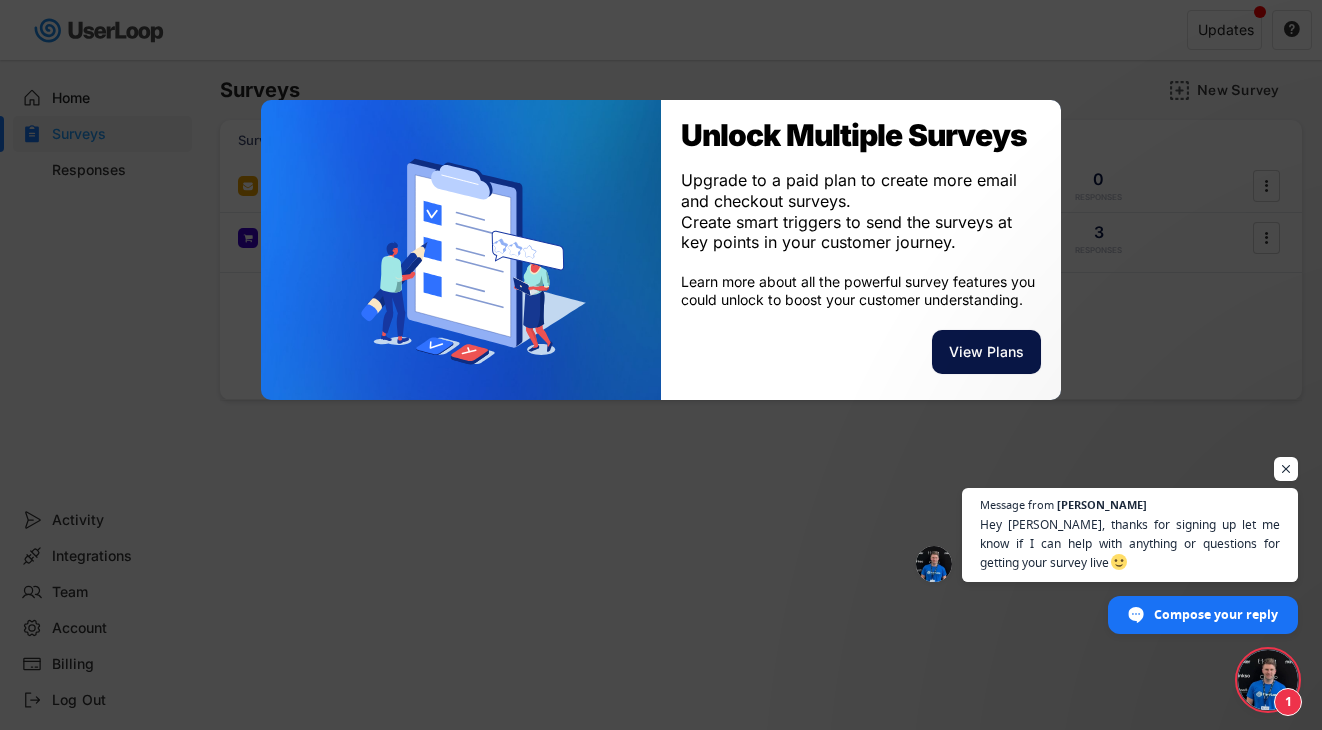 click on "View Plans" at bounding box center (986, 352) 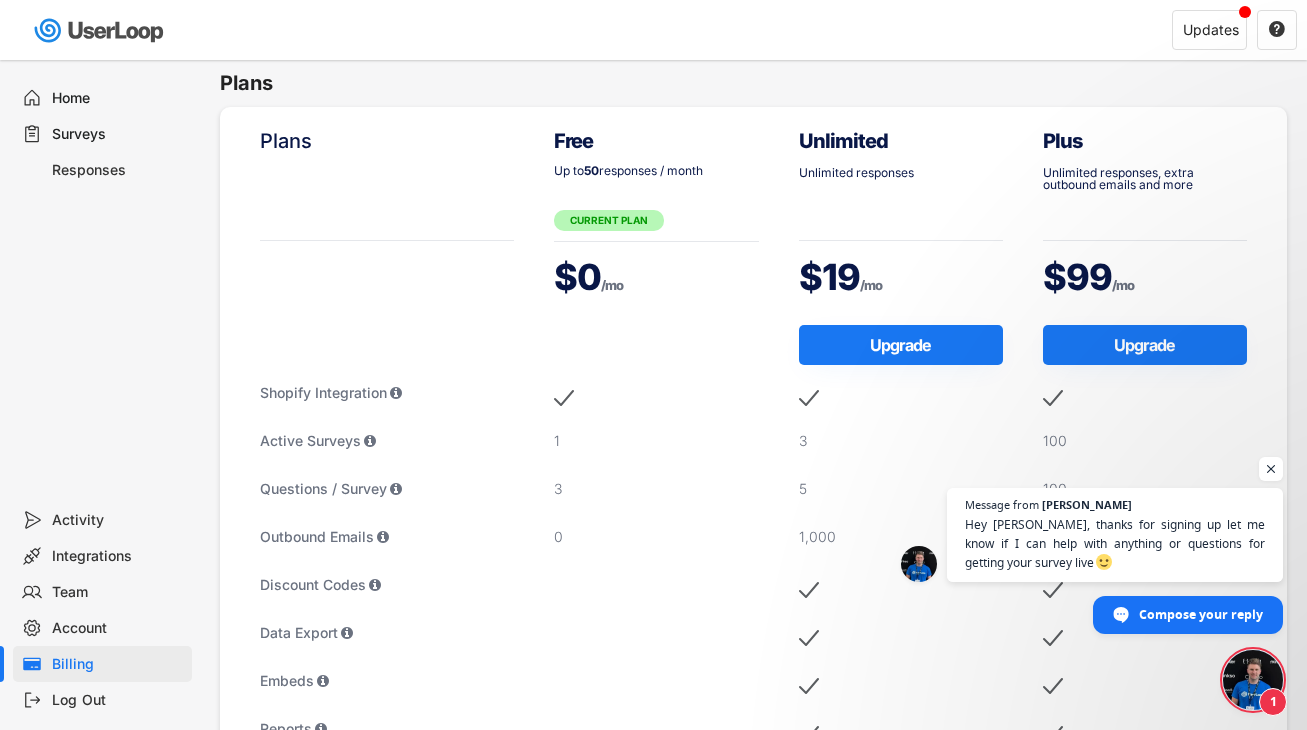click on "Surveys" at bounding box center [118, 134] 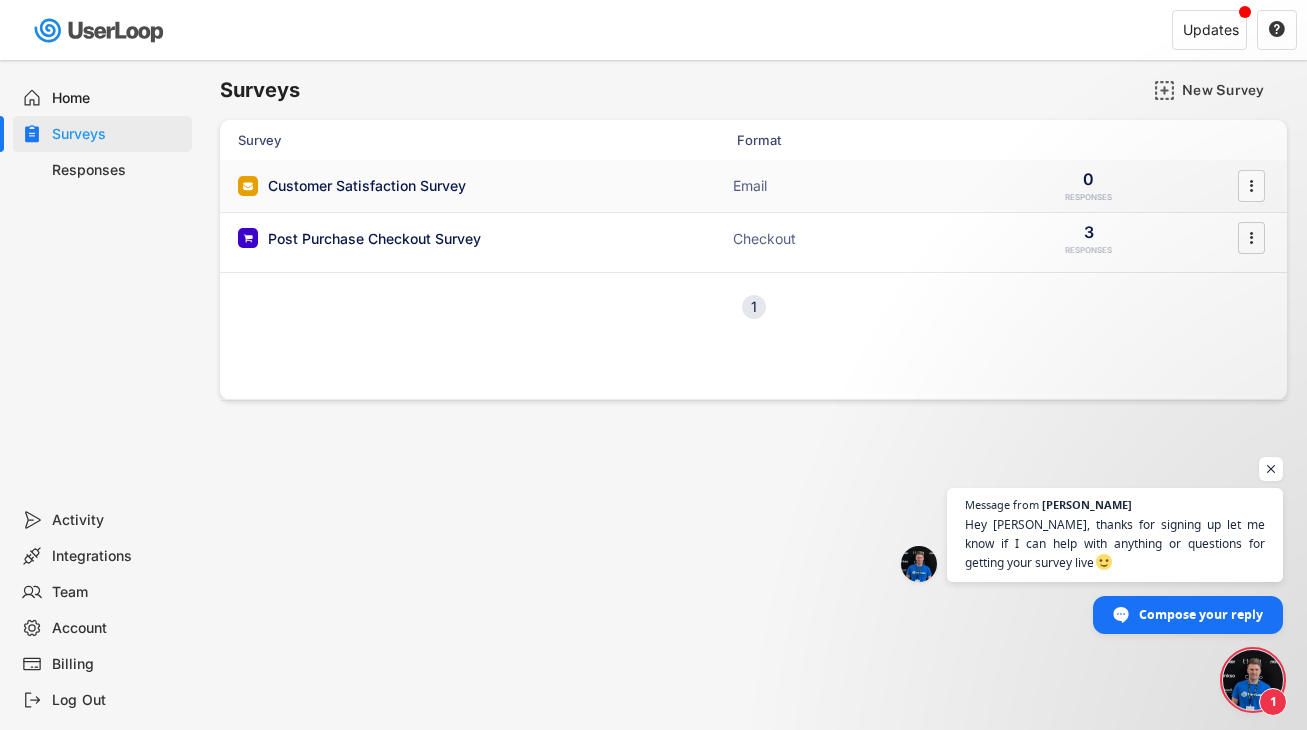 click on "Customer Satisfaction Survey" at bounding box center [438, 186] 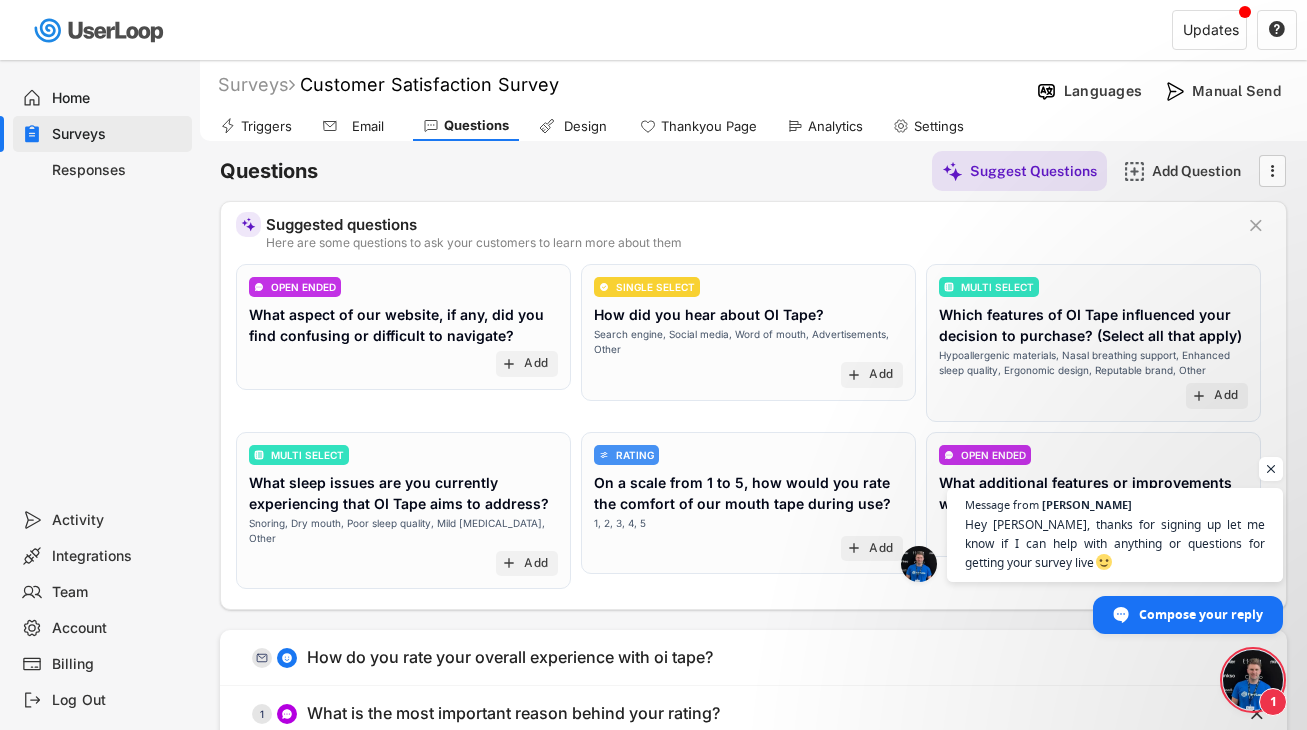click on "Surveys" at bounding box center [118, 134] 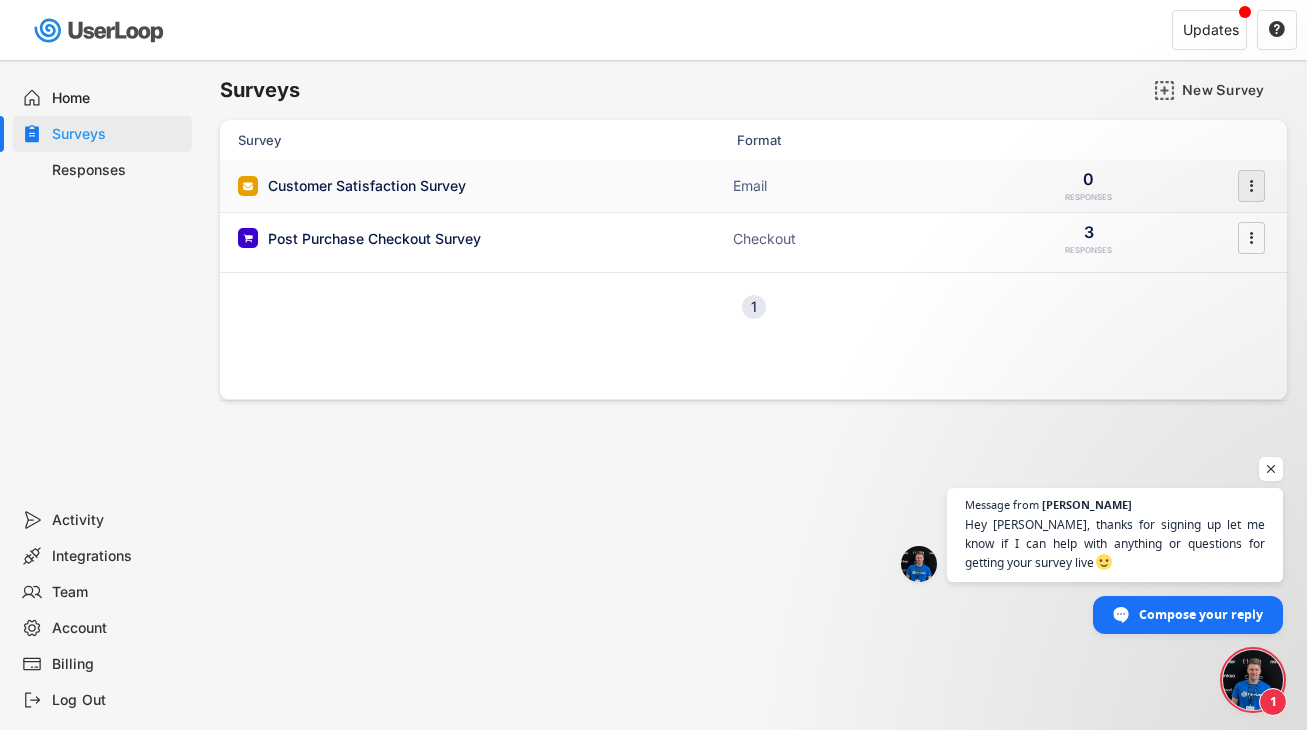 click on "" 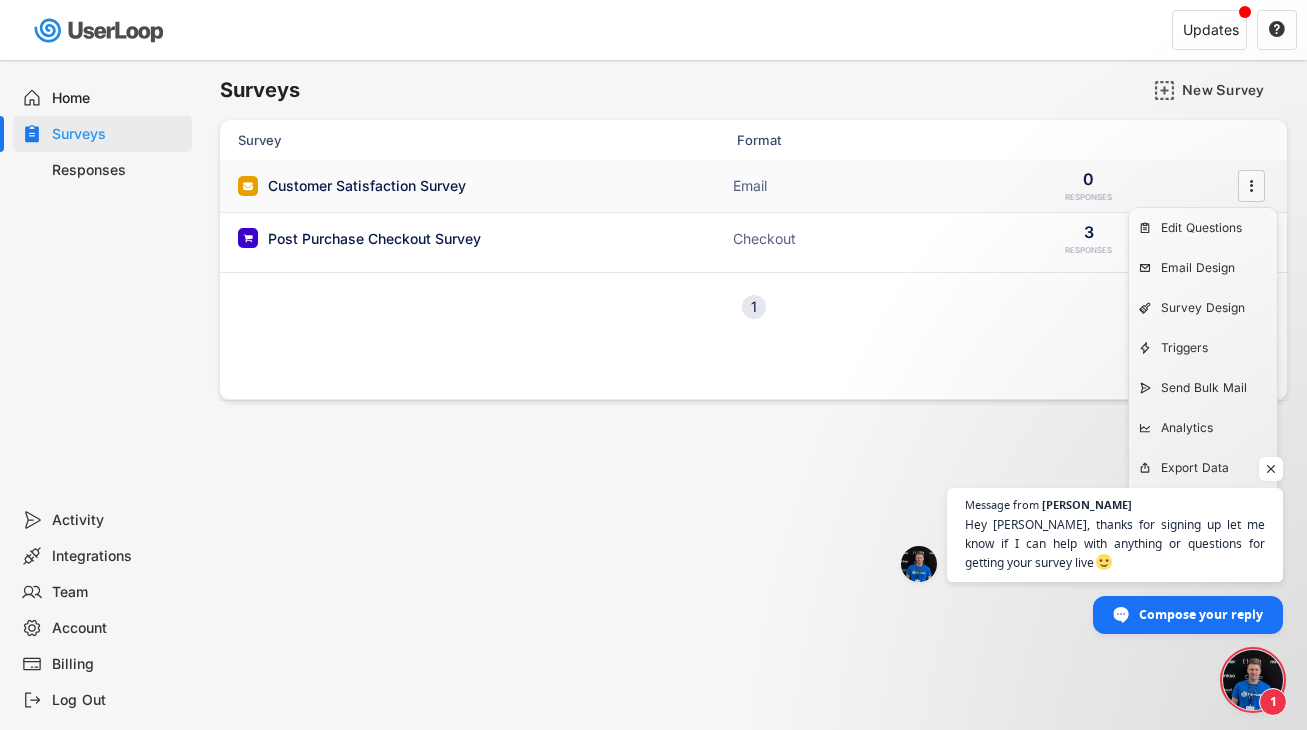 click on "Customer Satisfaction Survey" at bounding box center (367, 186) 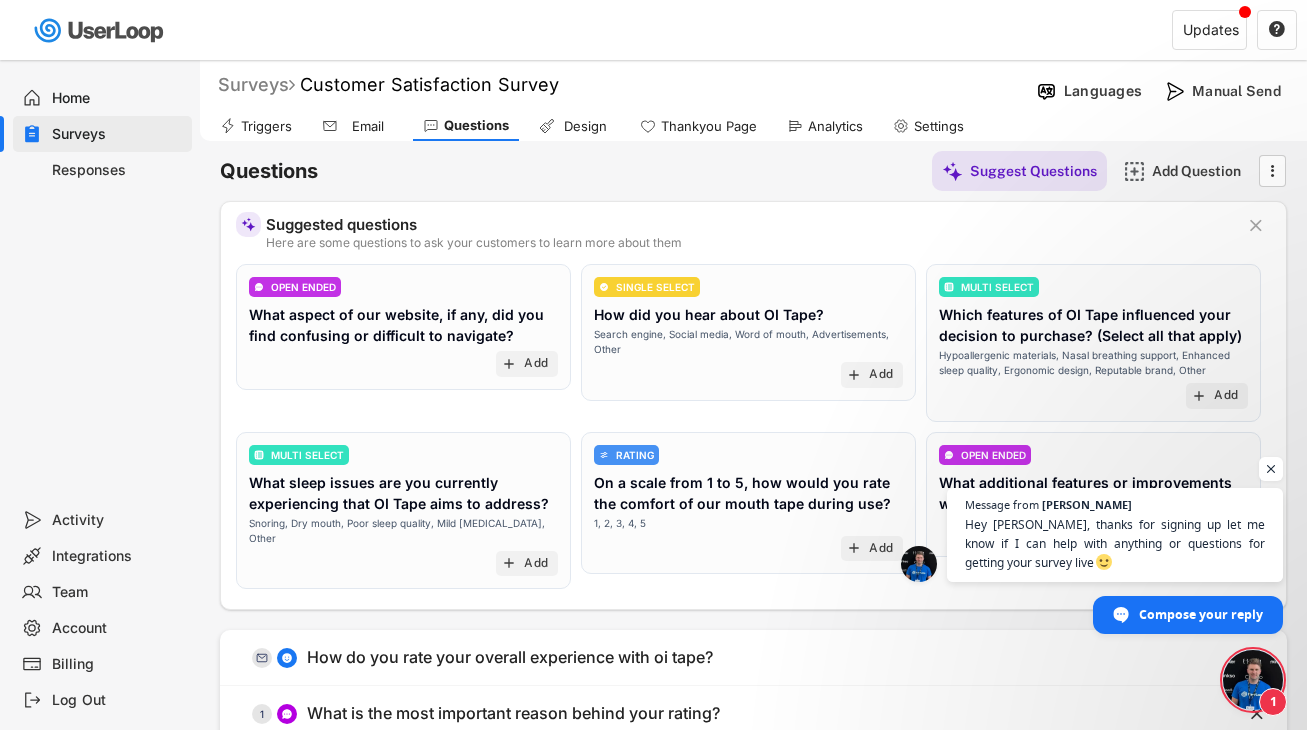 click on "Surveys" at bounding box center [256, 84] 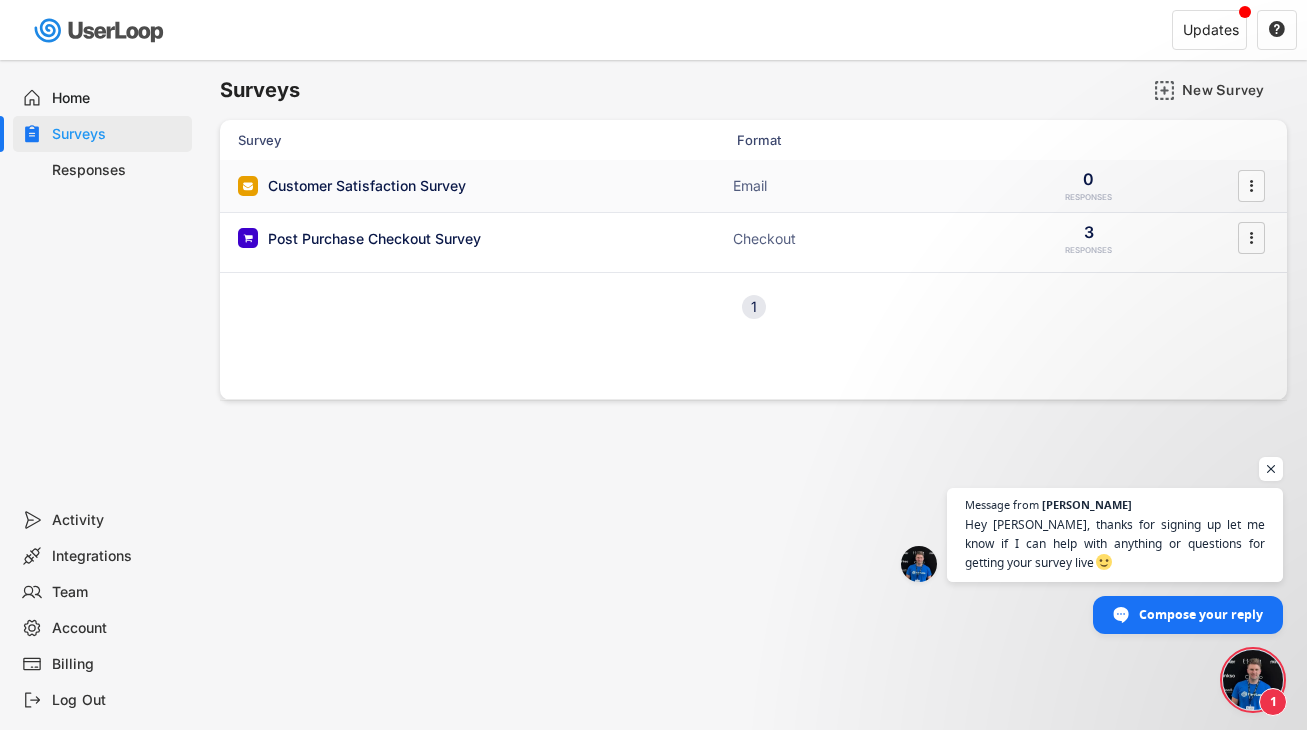 click on "Customer Satisfaction Survey Email 0 RESPONSES
" at bounding box center [753, 186] 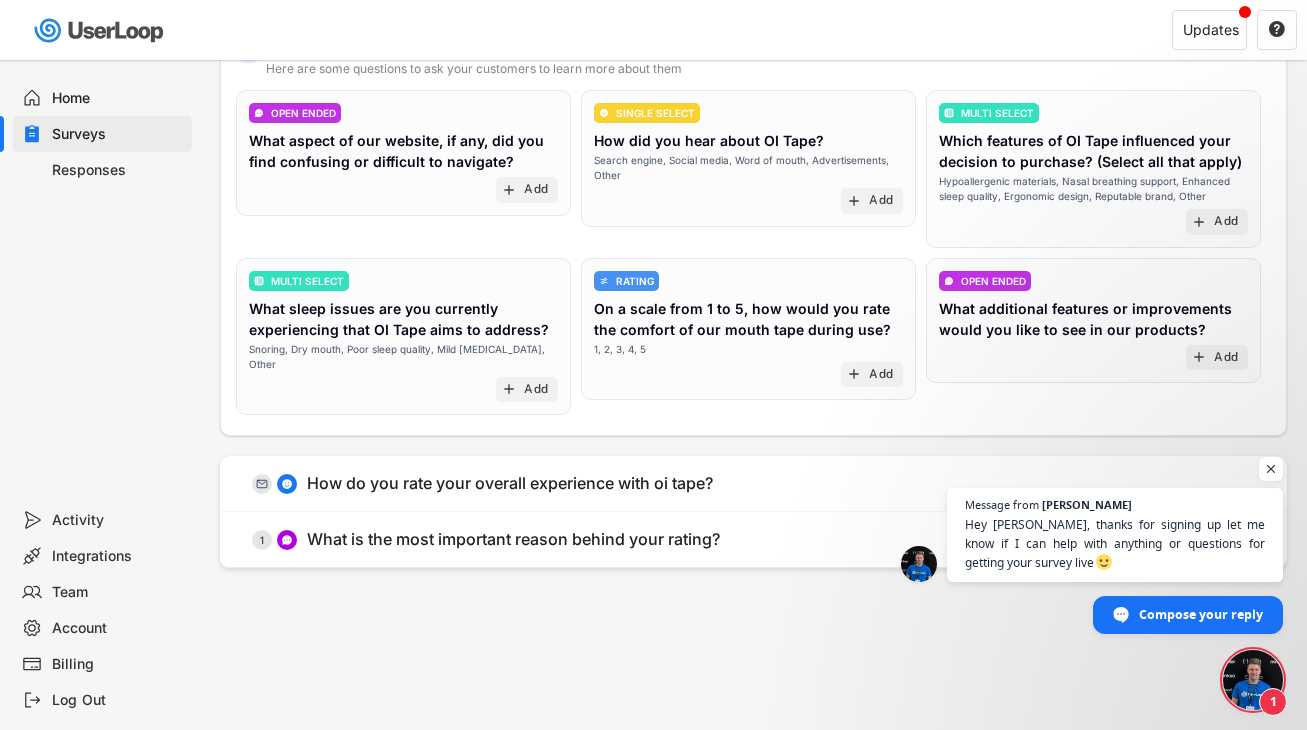 scroll, scrollTop: 215, scrollLeft: 0, axis: vertical 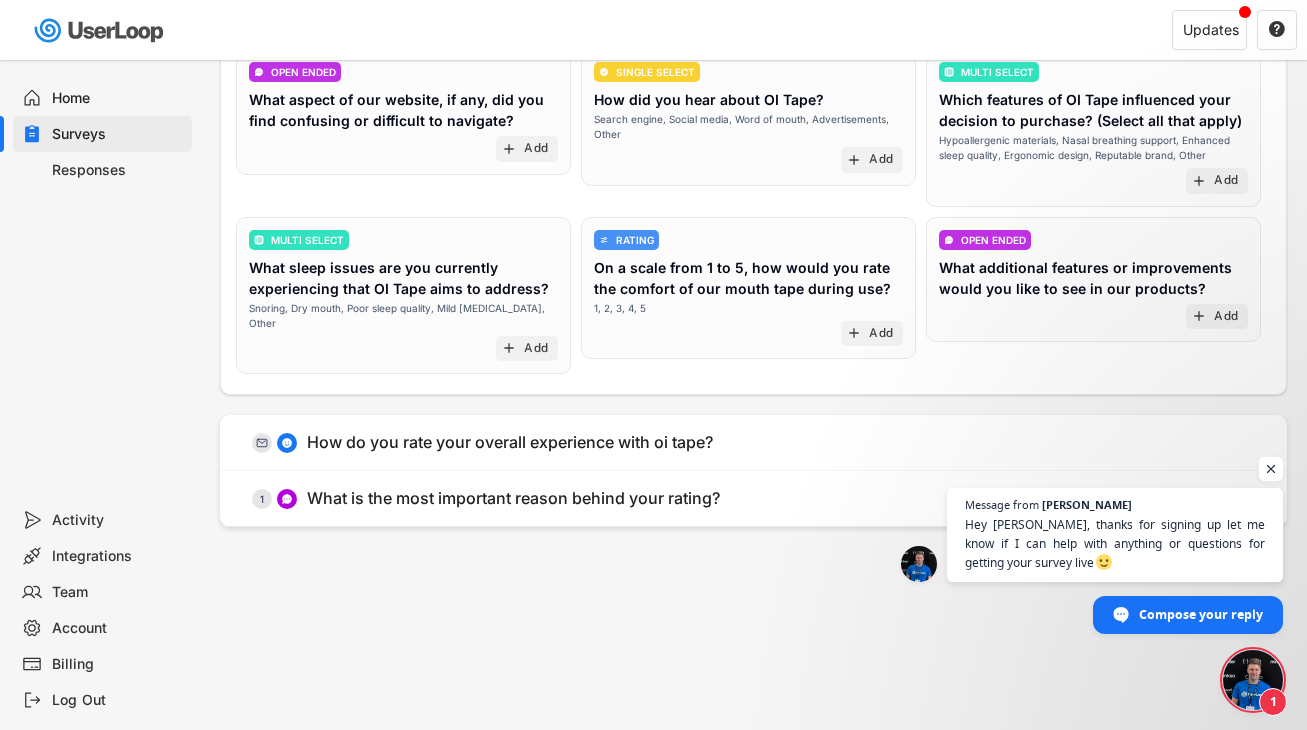 click at bounding box center (1271, 469) 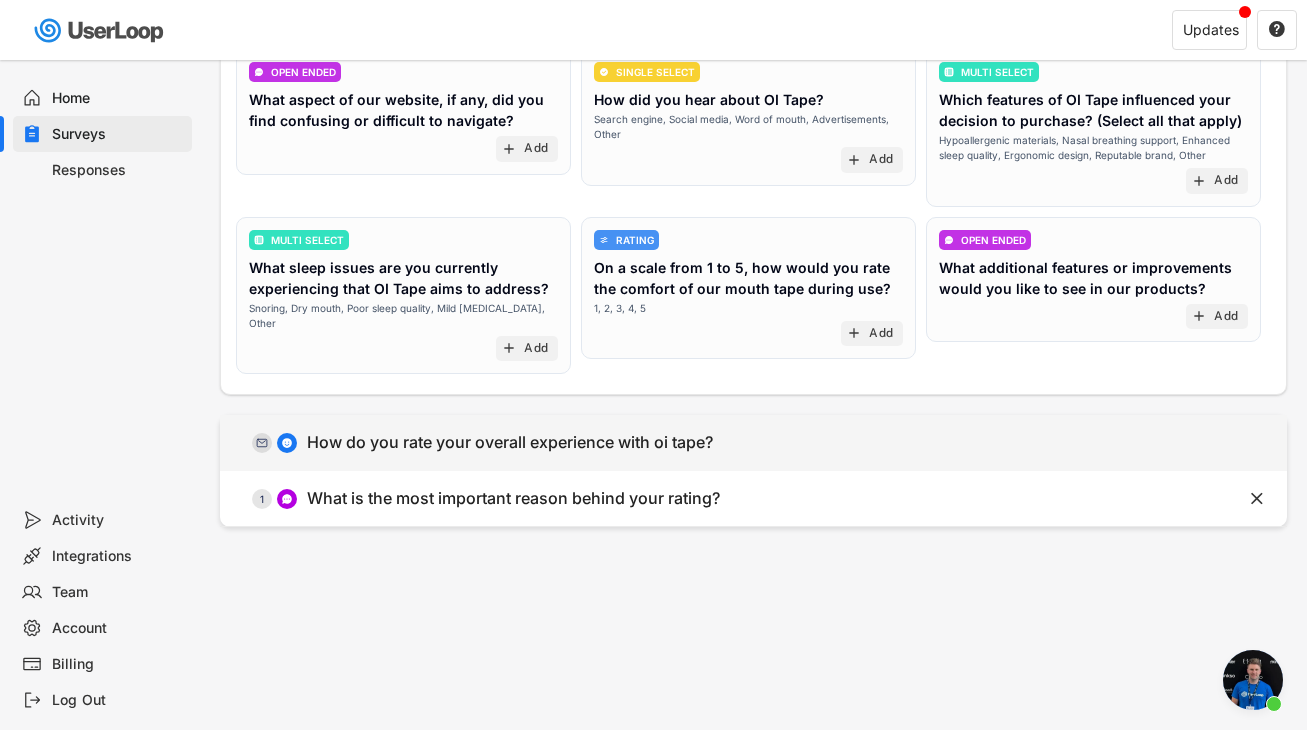 click on "How do you rate your overall experience with oi tape?" at bounding box center (510, 442) 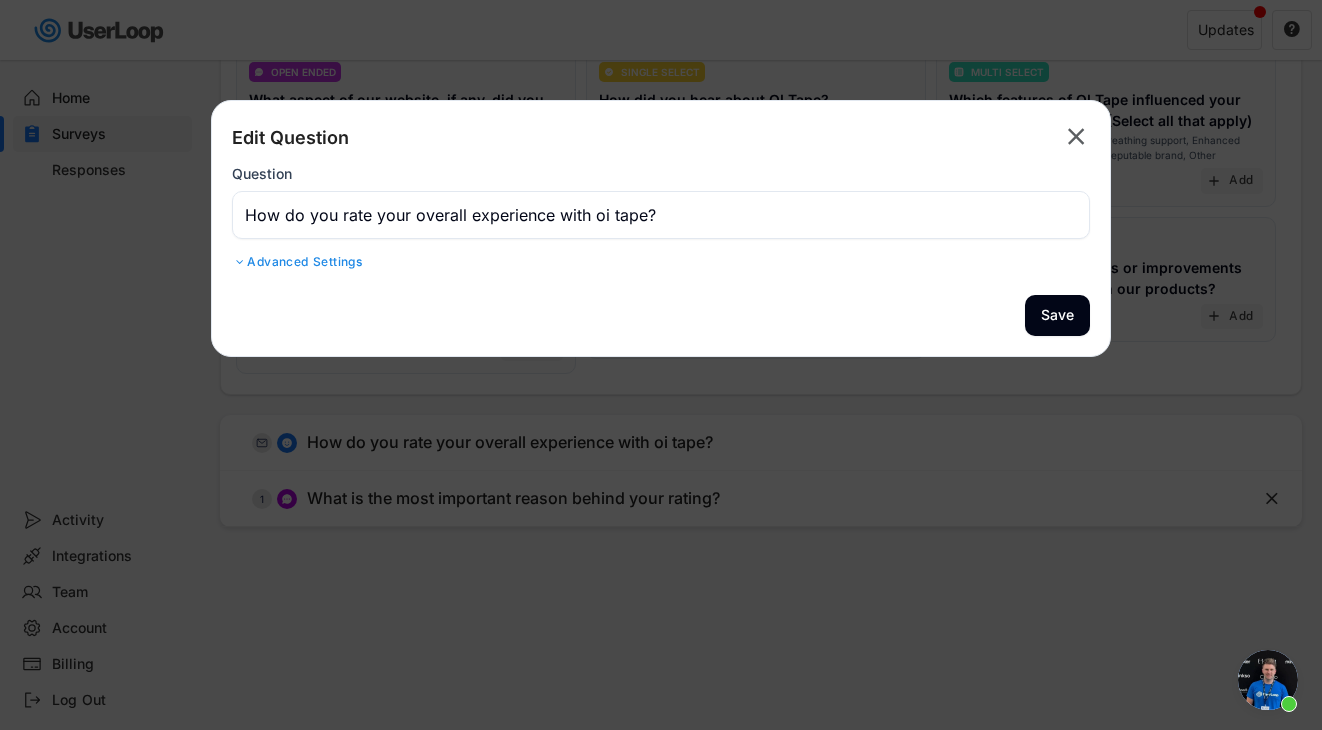 click on "" 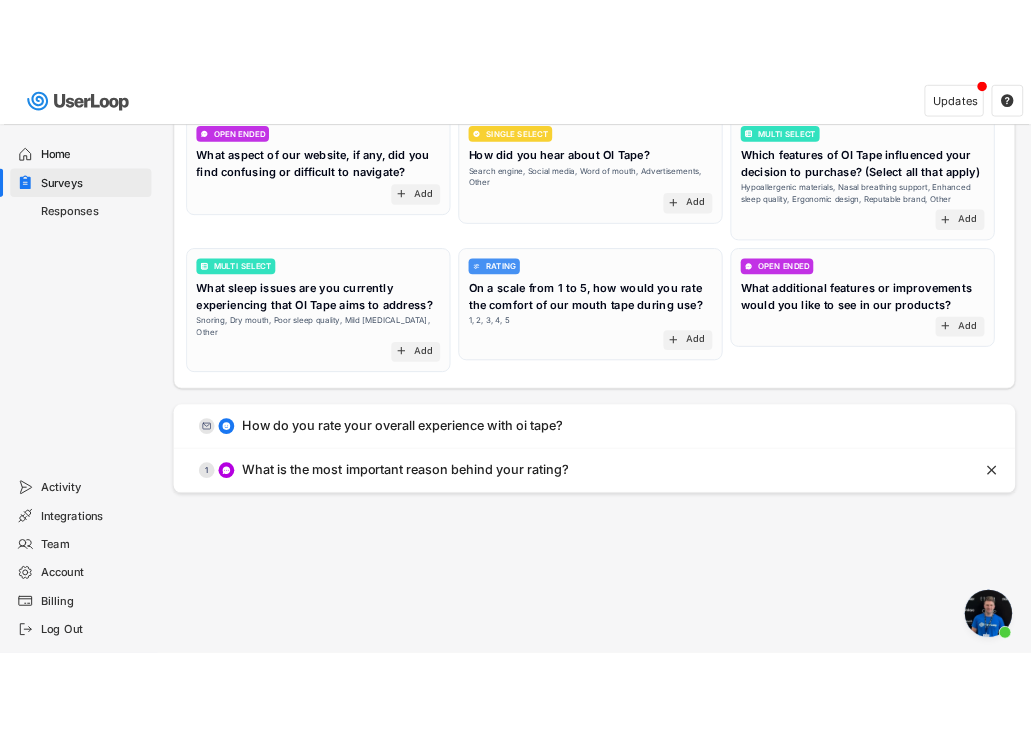 scroll, scrollTop: 0, scrollLeft: 0, axis: both 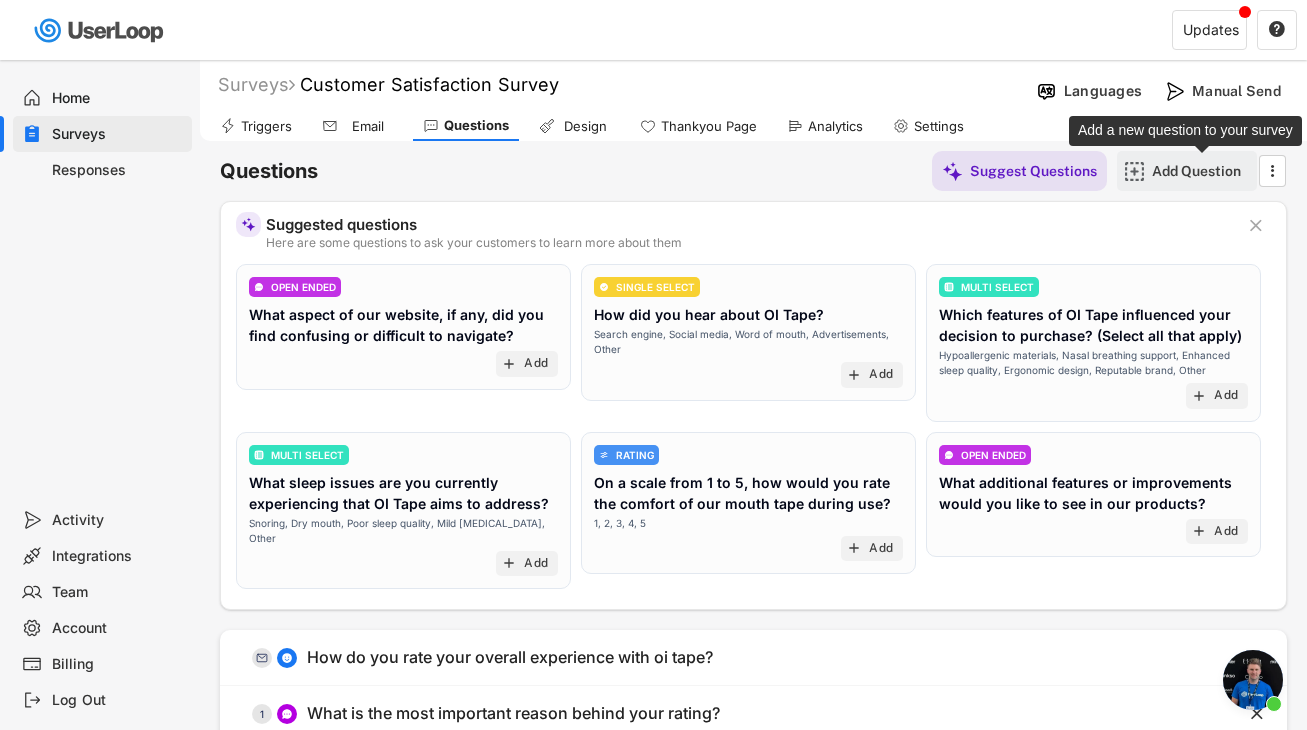 click on "Add Question" at bounding box center [1202, 171] 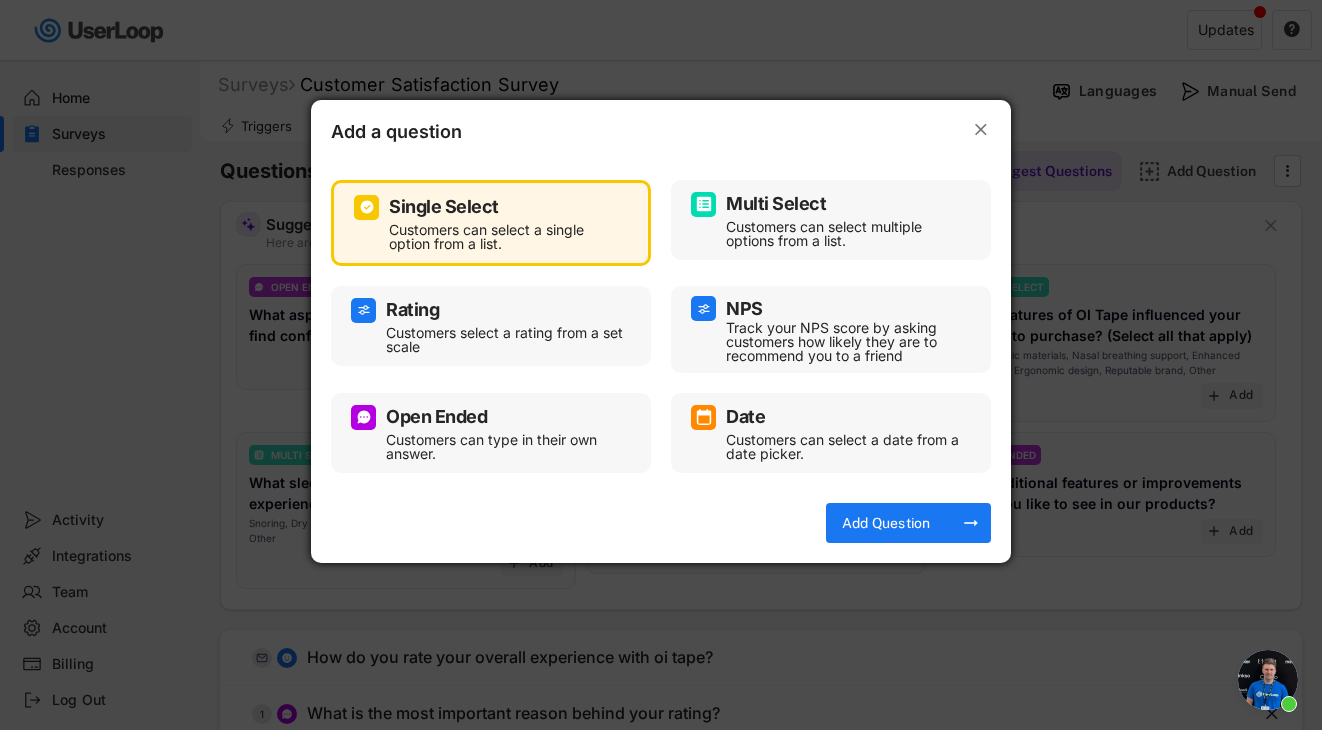 click on "Multi Select Customers can select multiple options from a list." at bounding box center (831, 220) 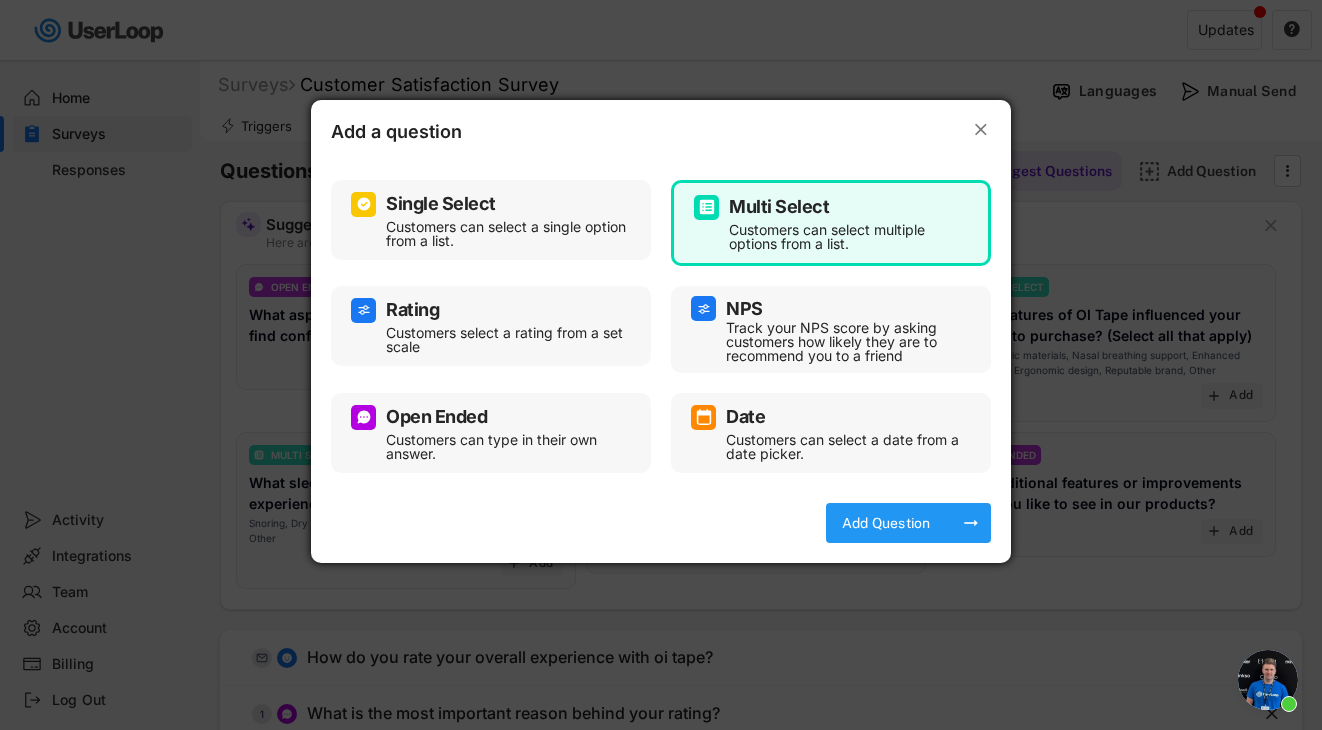 click on "Add Question
arrow_right_alt" 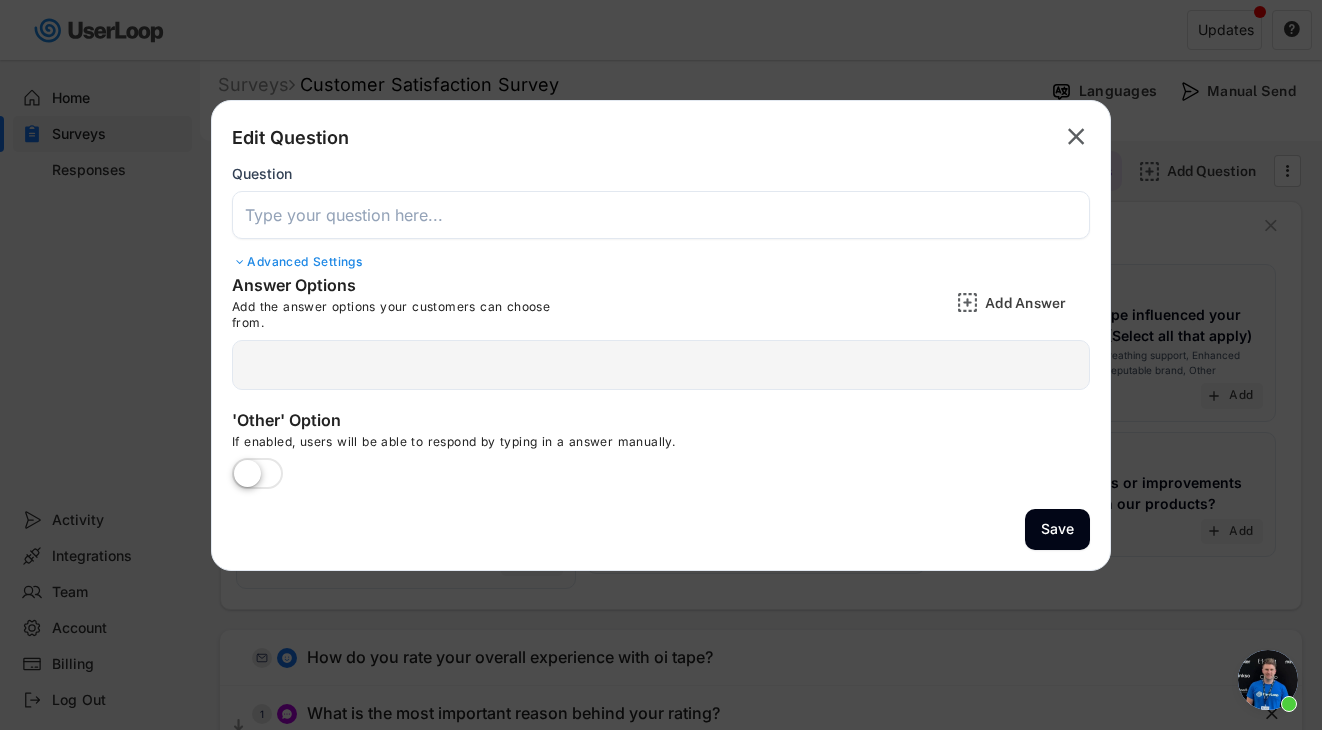 click at bounding box center (661, 215) 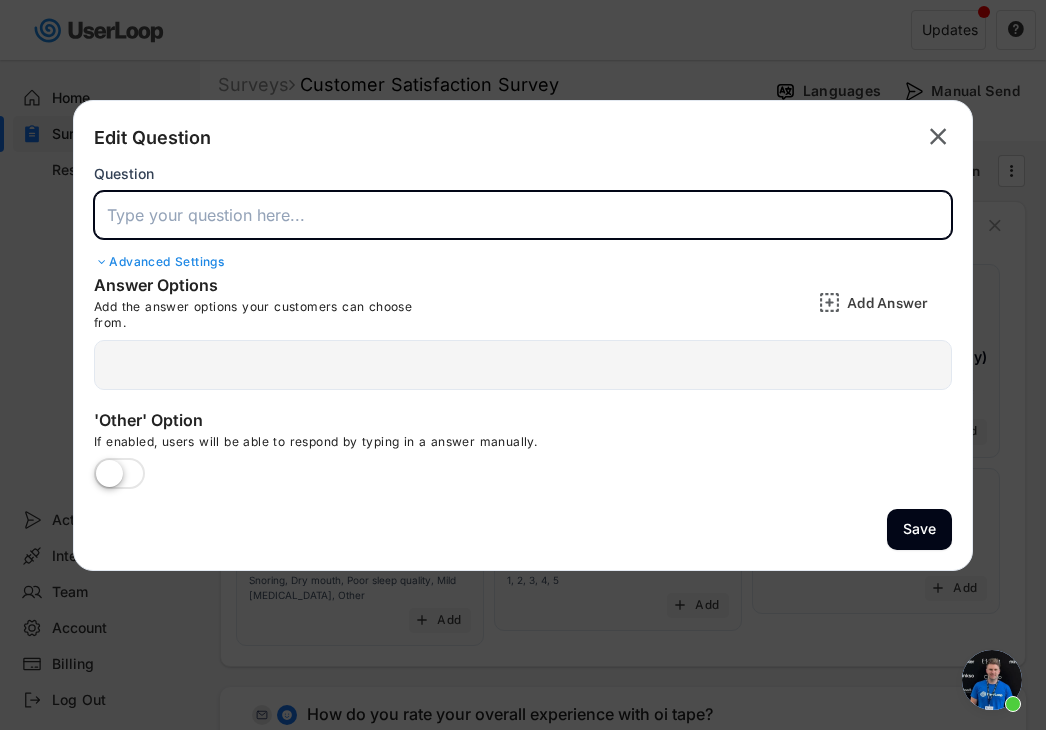 click at bounding box center [523, 215] 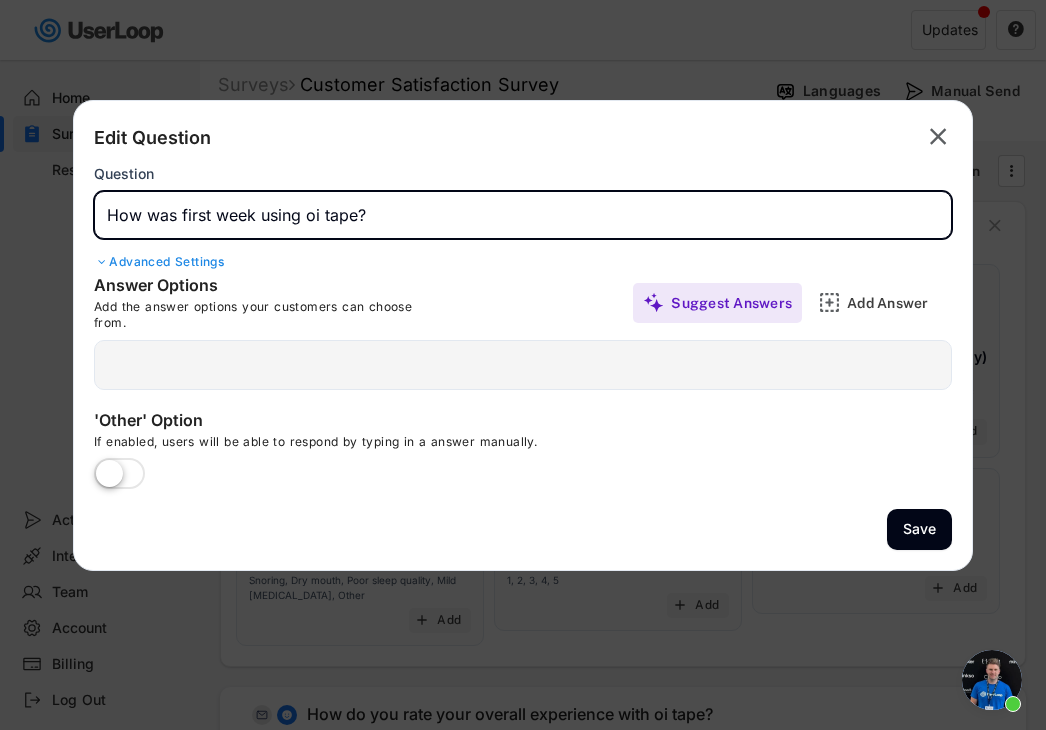 type on "How was first week using oi tape?" 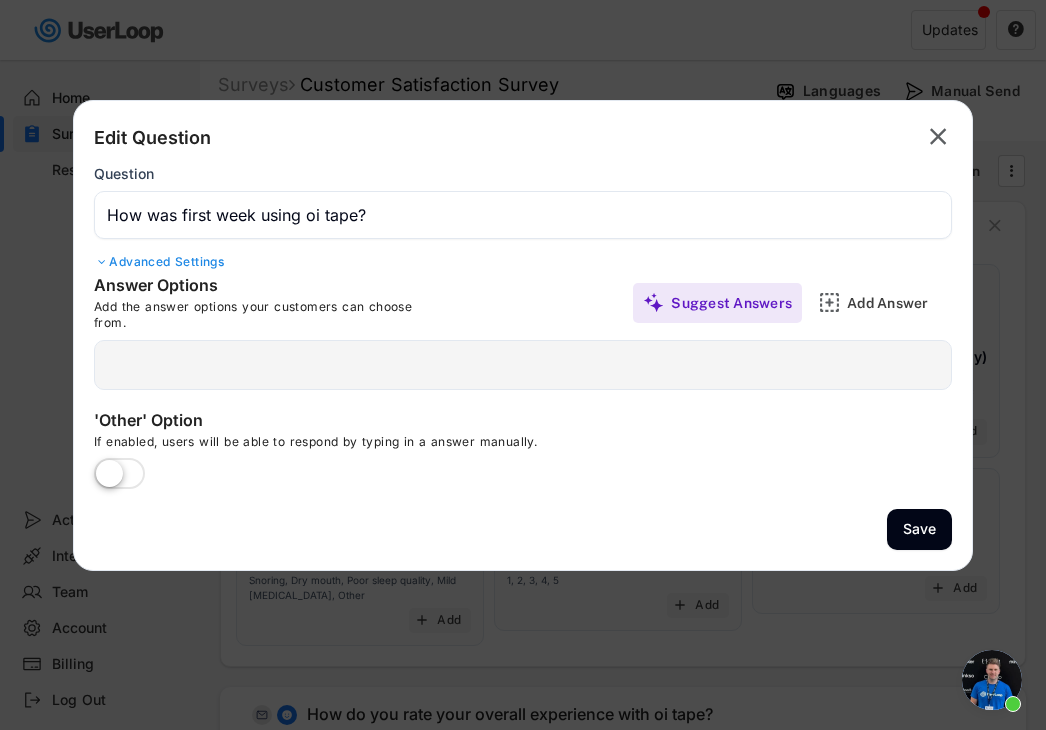 click at bounding box center [523, 365] 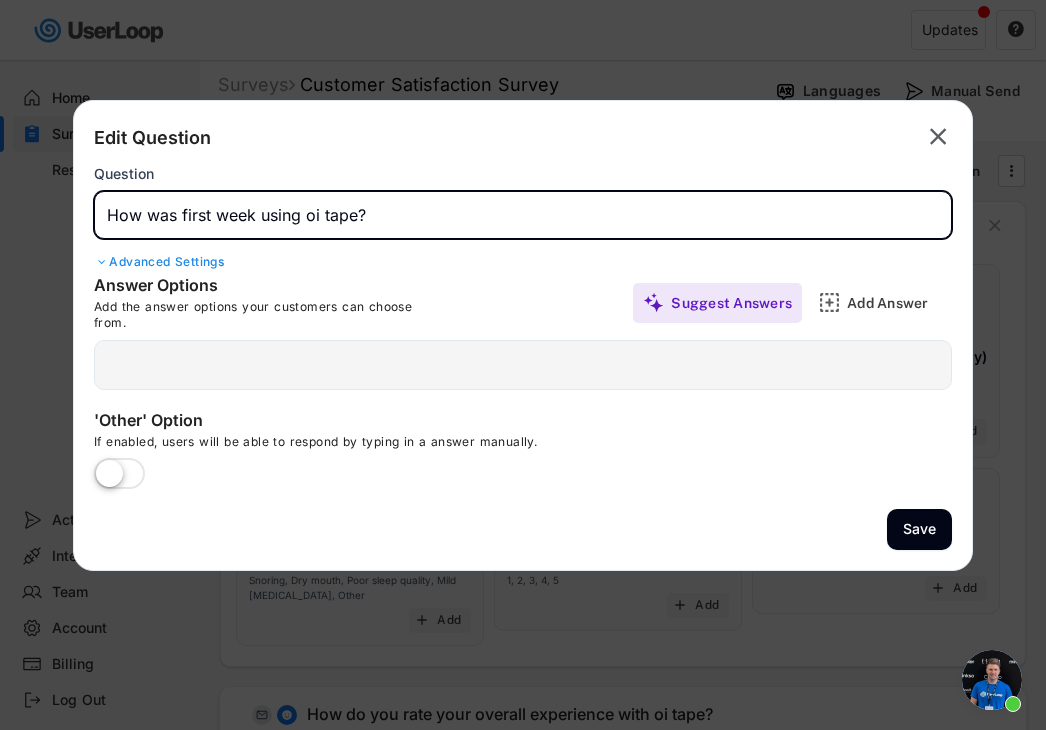 click at bounding box center (523, 215) 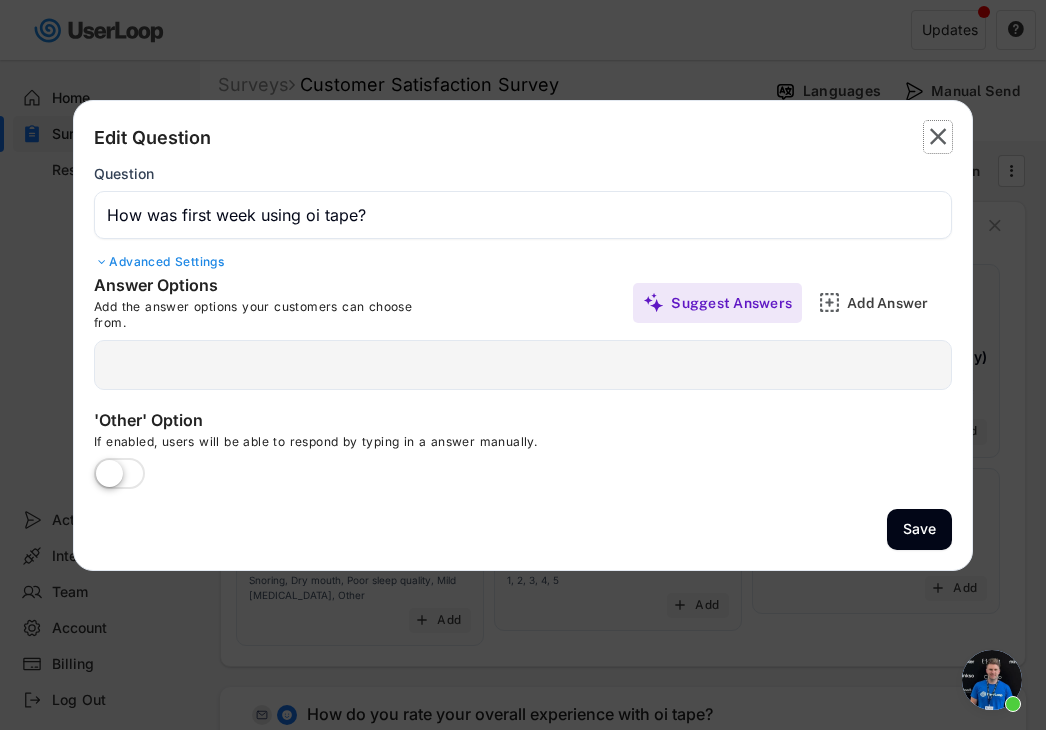 click on "" 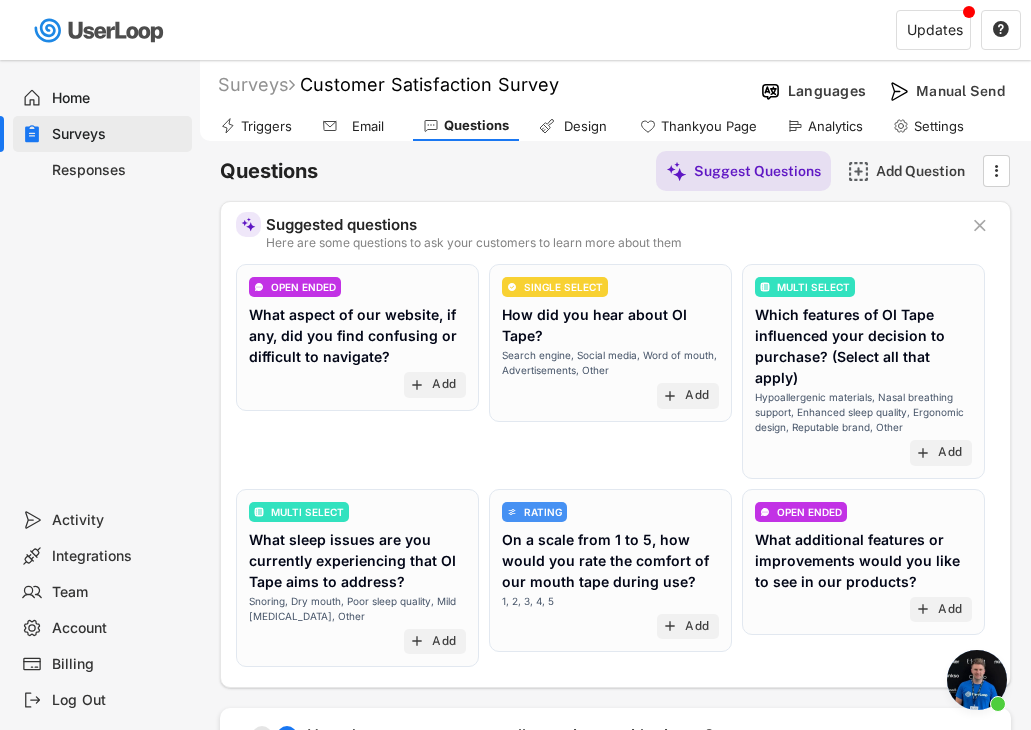 click on "RATING On a scale from 1 to 5, how would you rate the comfort of our mouth tape during use? 1, 2, 3, 4, 5
add
Add" at bounding box center [610, 571] 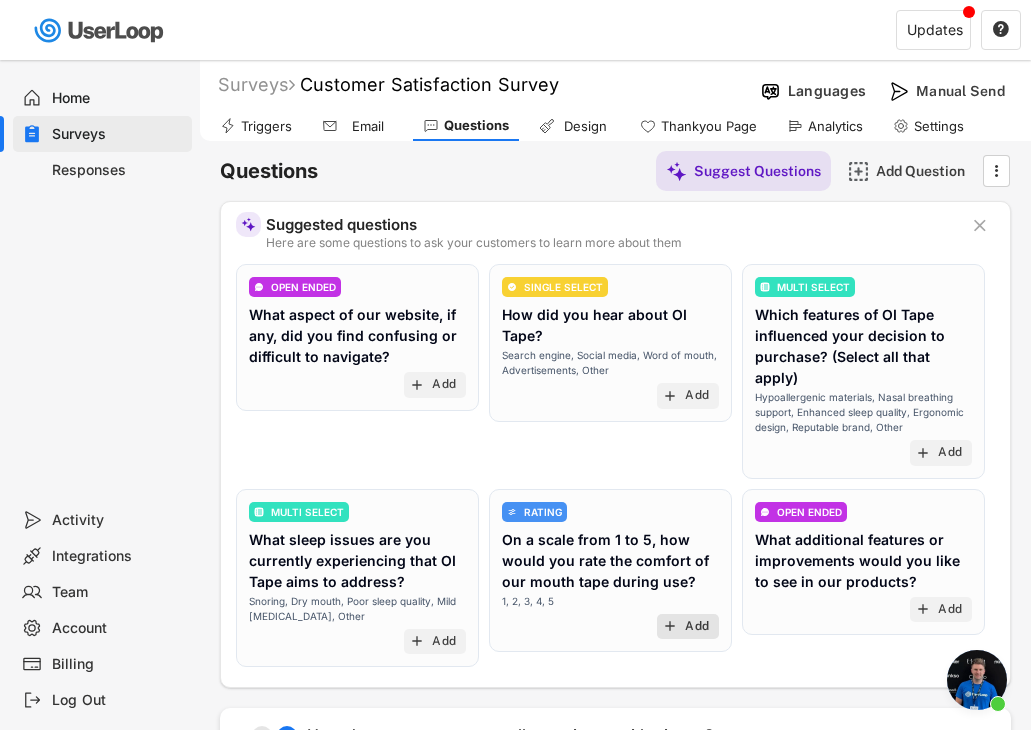 click on "Add" at bounding box center [697, 627] 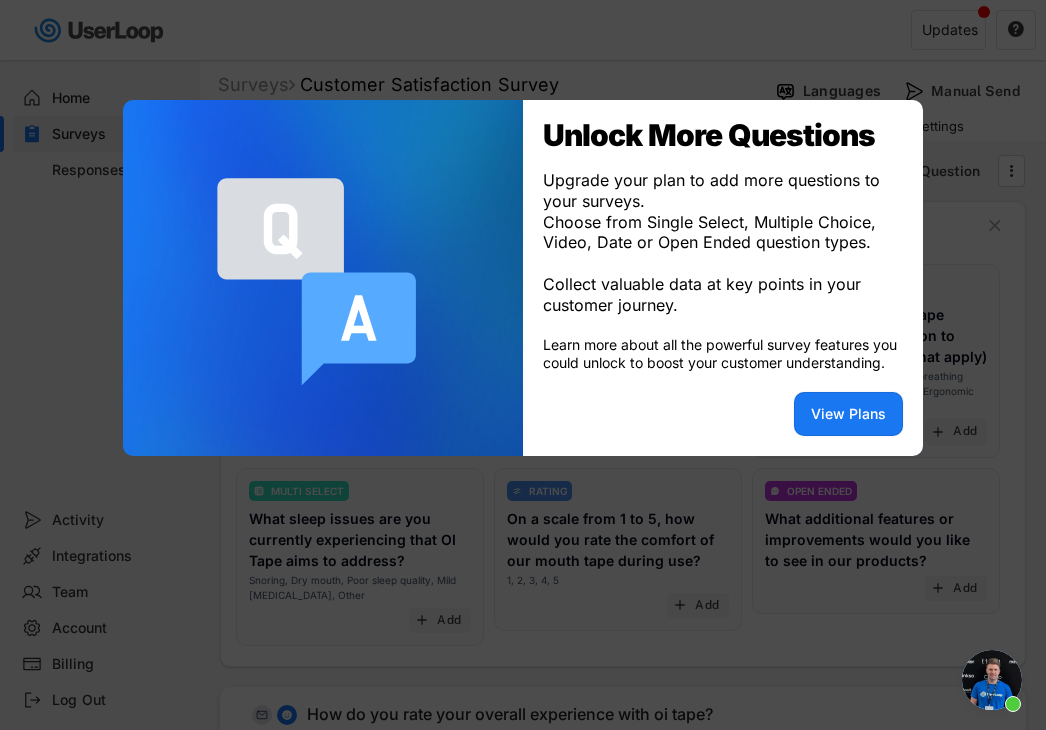 click on "Upgrade your plan to add more questions to your surveys.
Choose from Single Select, Multiple Choice, Video, Date or Open Ended question types.   Collect valuable data at key points in your customer journey." at bounding box center (723, 243) 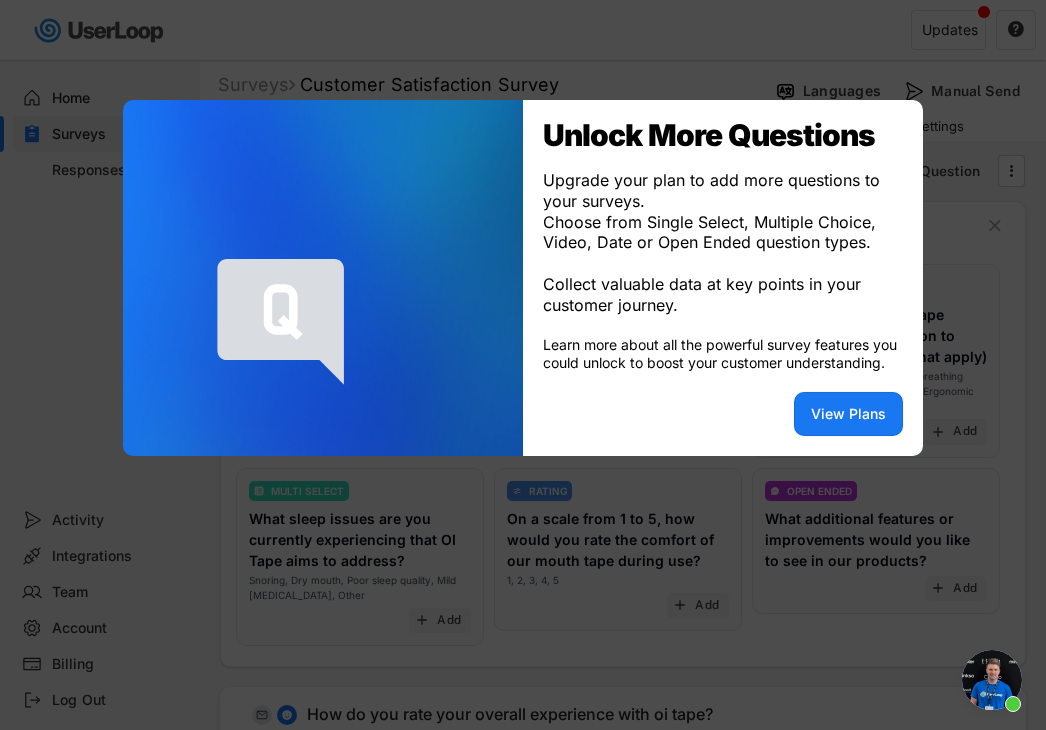 click at bounding box center [523, 365] 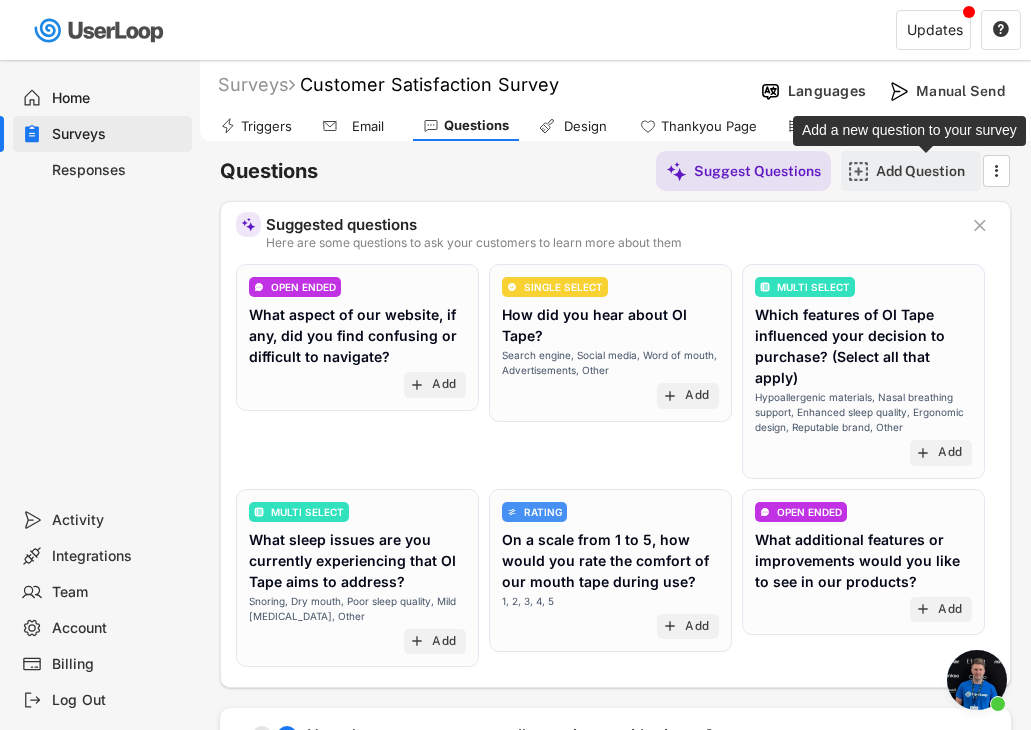 click on "Add Question" at bounding box center [926, 171] 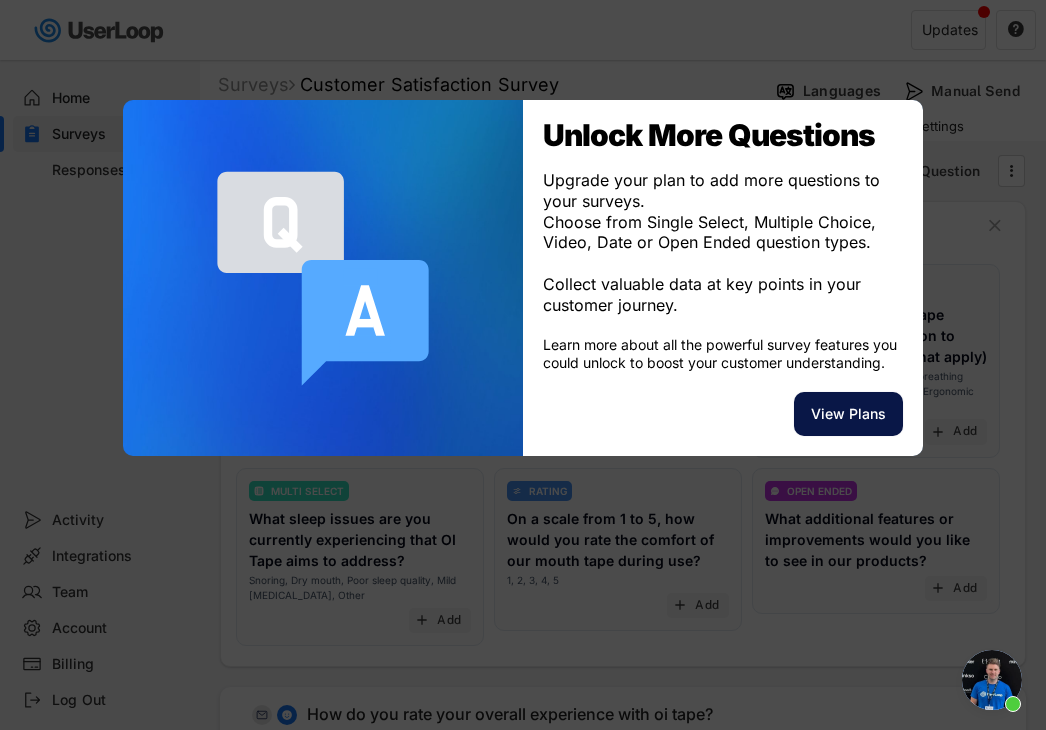 click on "View Plans" at bounding box center [848, 414] 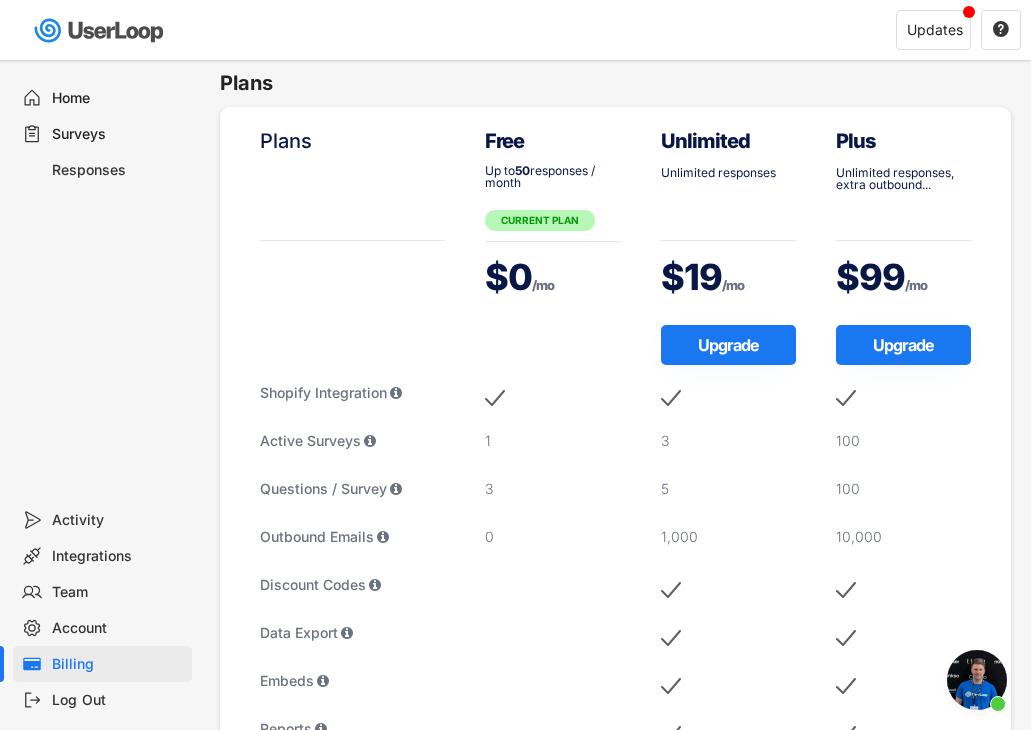 click on "Home" at bounding box center [118, 98] 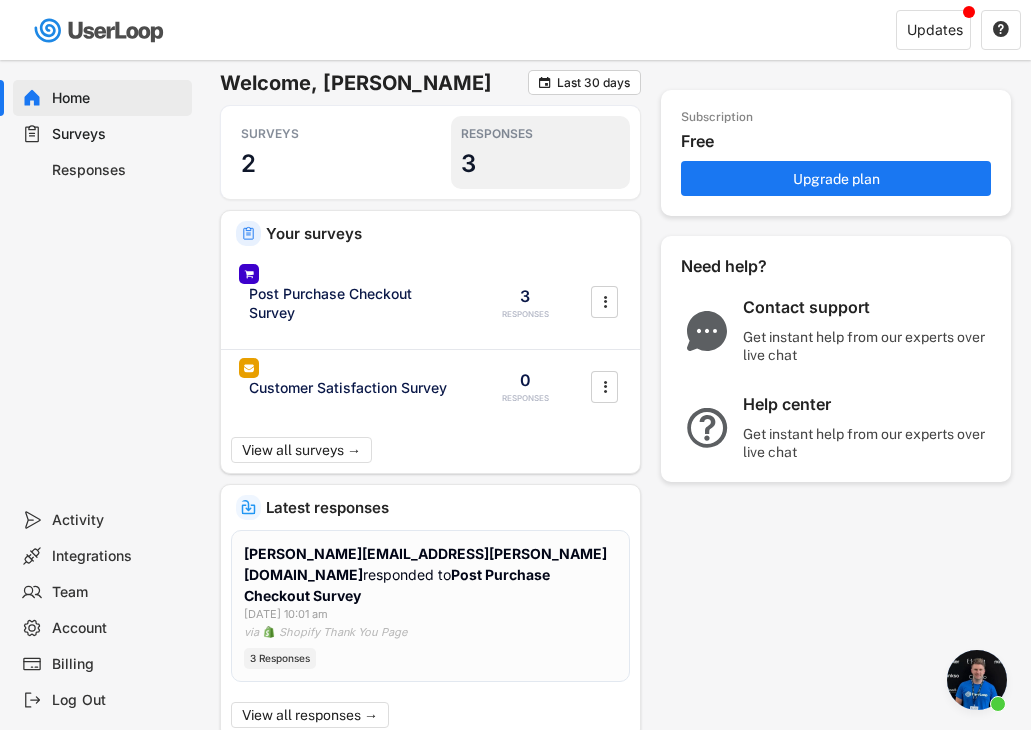 click on "RESPONSES 3" at bounding box center (541, 152) 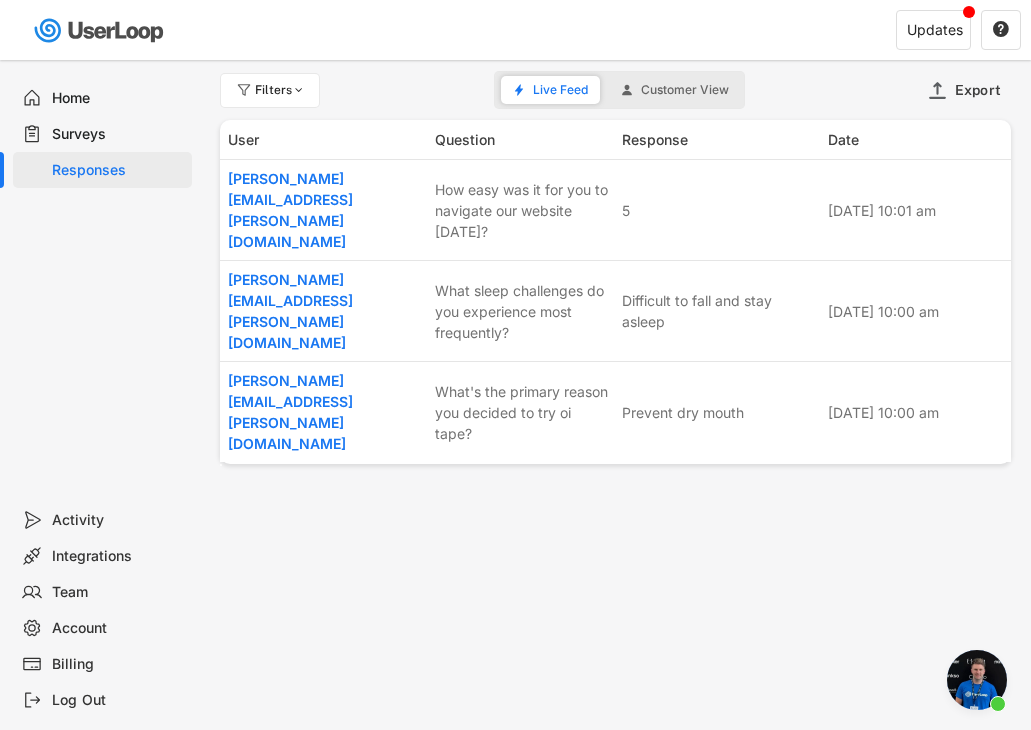 click on "Surveys" at bounding box center [118, 134] 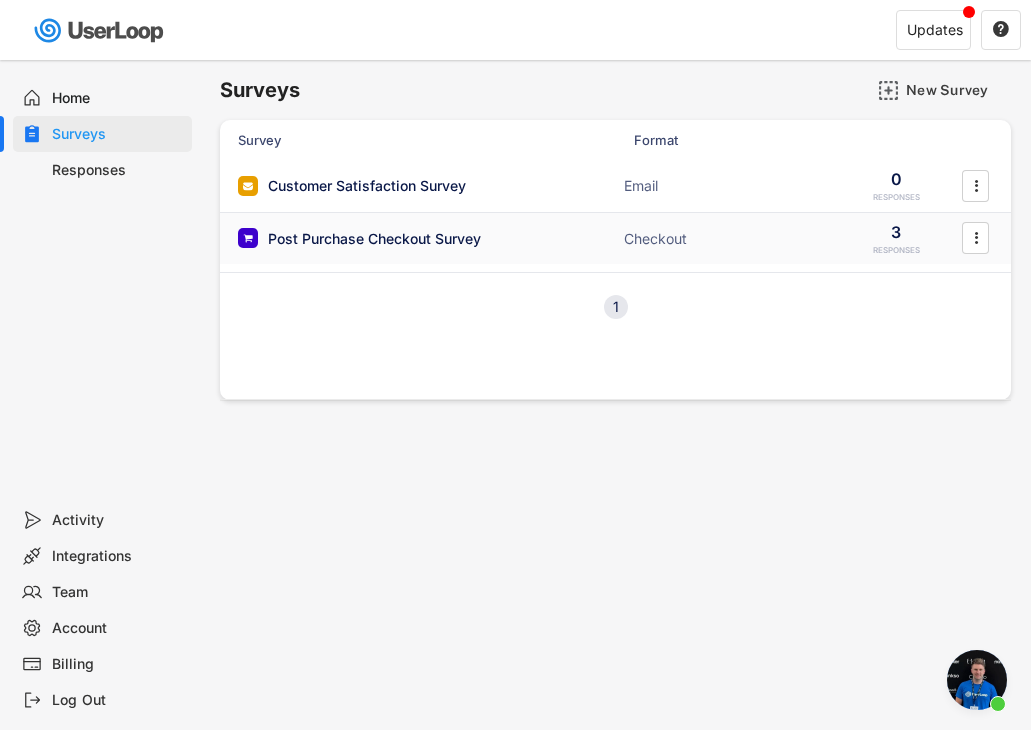 click on "Post Purchase Checkout Survey" at bounding box center [374, 239] 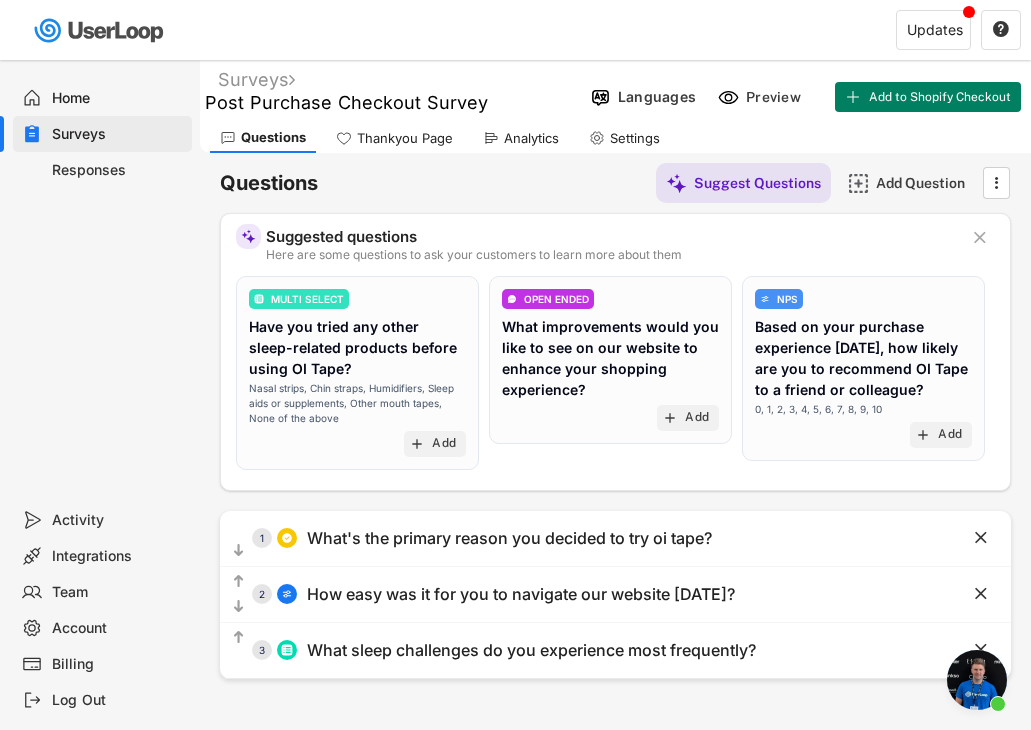 click 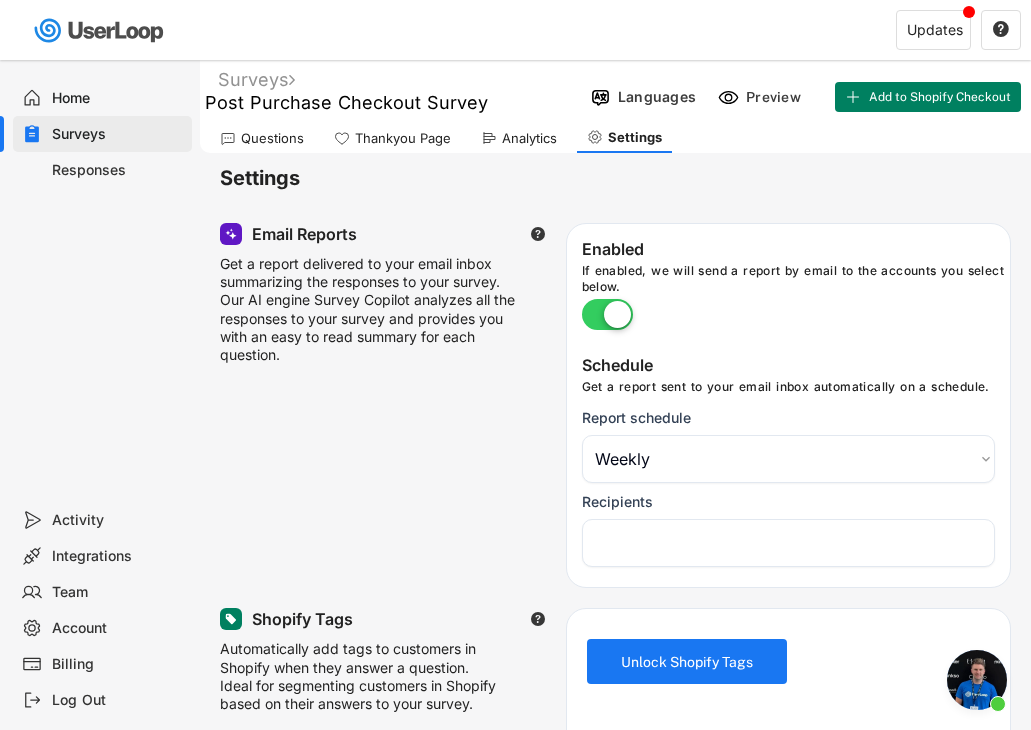 select on "1348695171700984260__LOOKUP__1753708521694x968104121337398700" 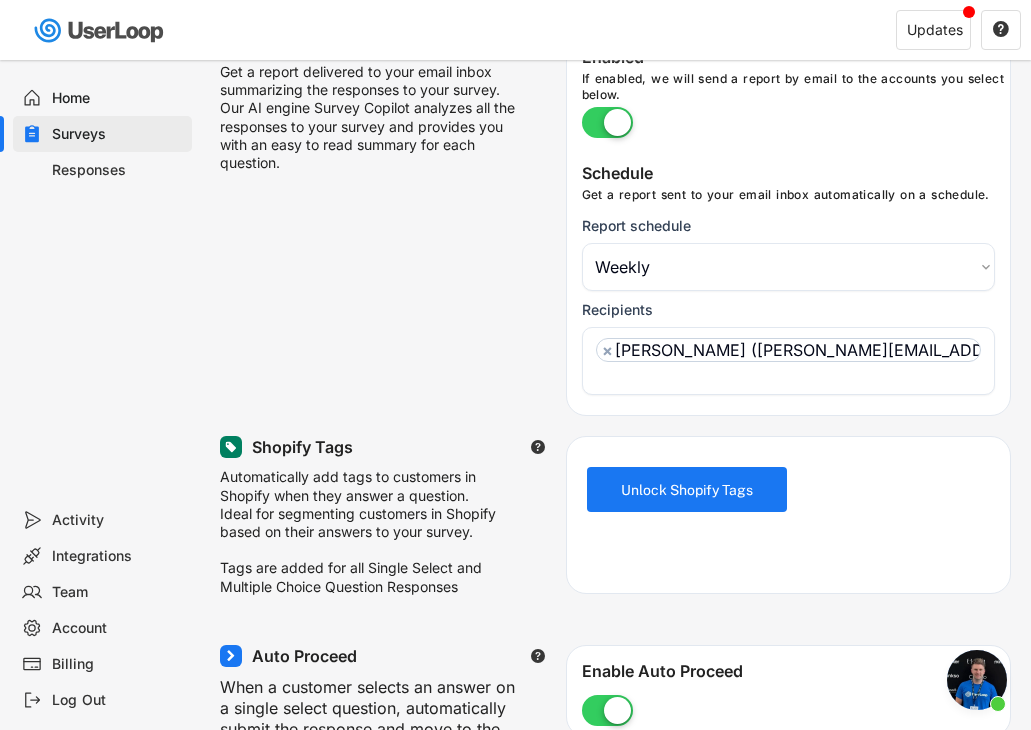 scroll, scrollTop: 0, scrollLeft: 0, axis: both 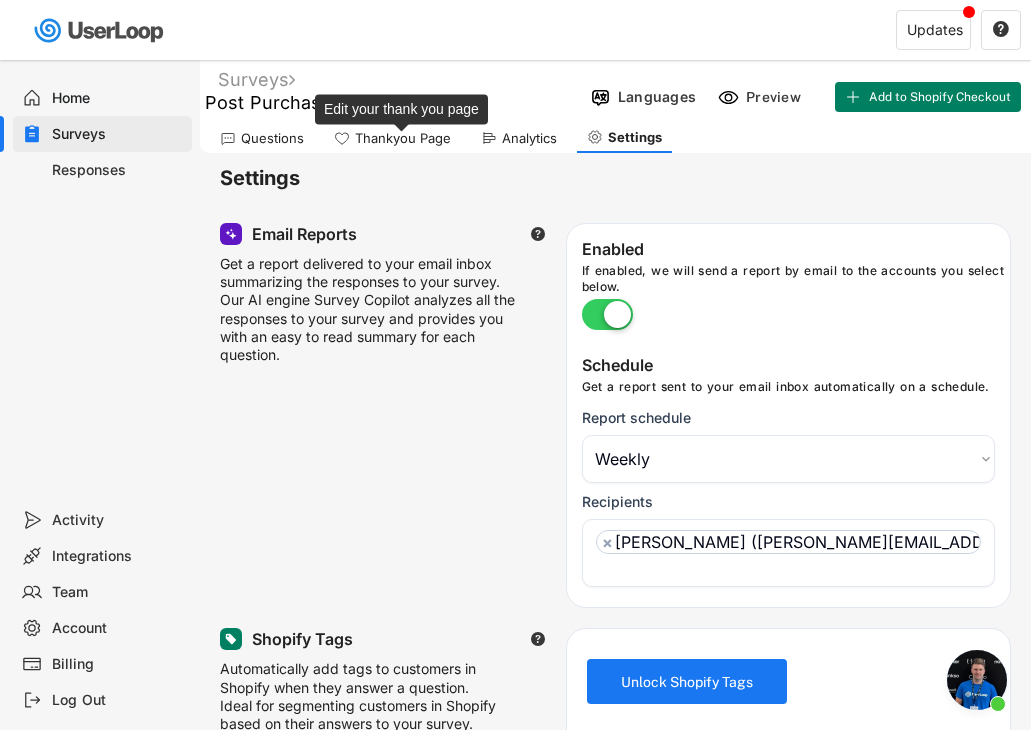click on "Analytics" at bounding box center (529, 138) 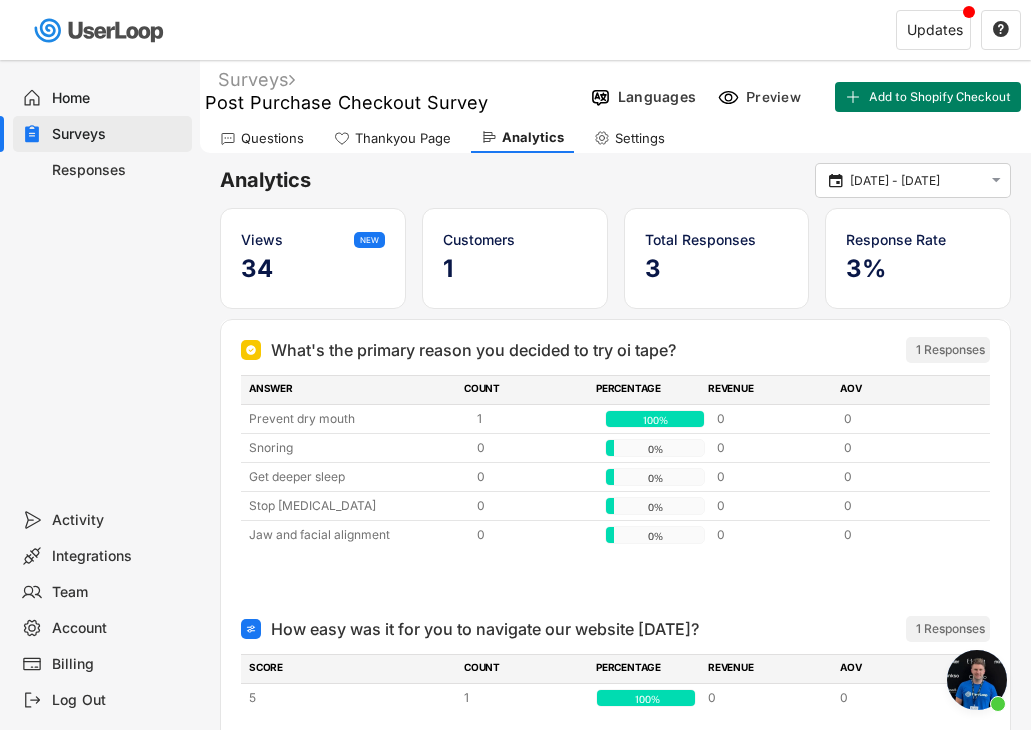 click on "Thankyou Page" at bounding box center [403, 138] 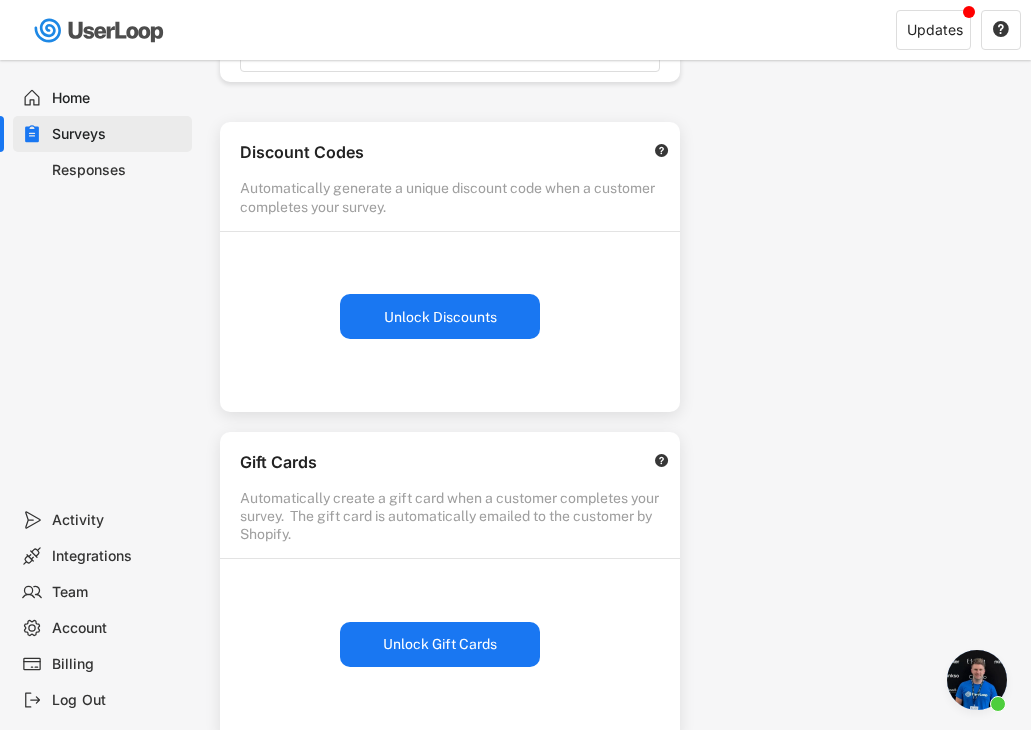 scroll, scrollTop: 0, scrollLeft: 0, axis: both 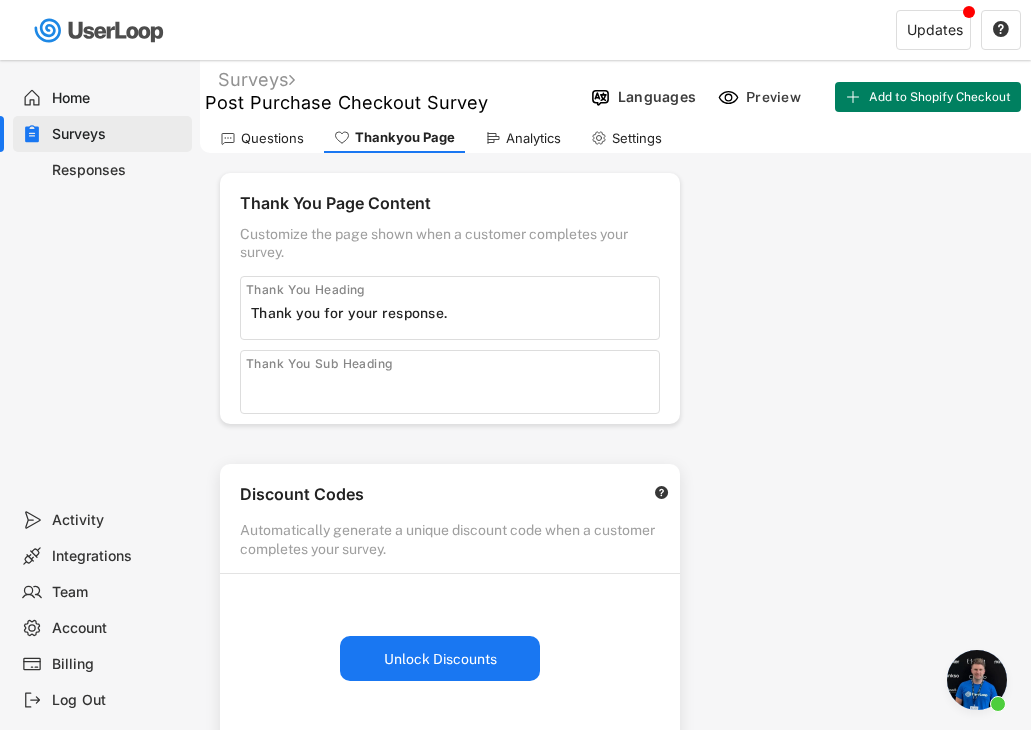 click on "Questions" at bounding box center [272, 138] 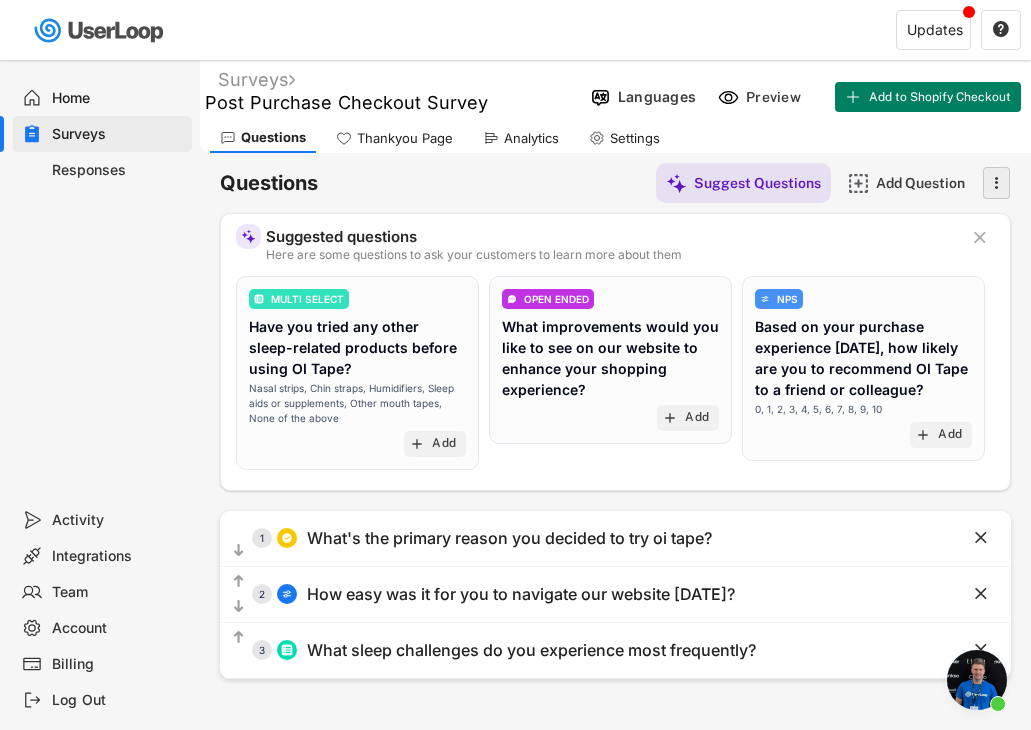 click on "" 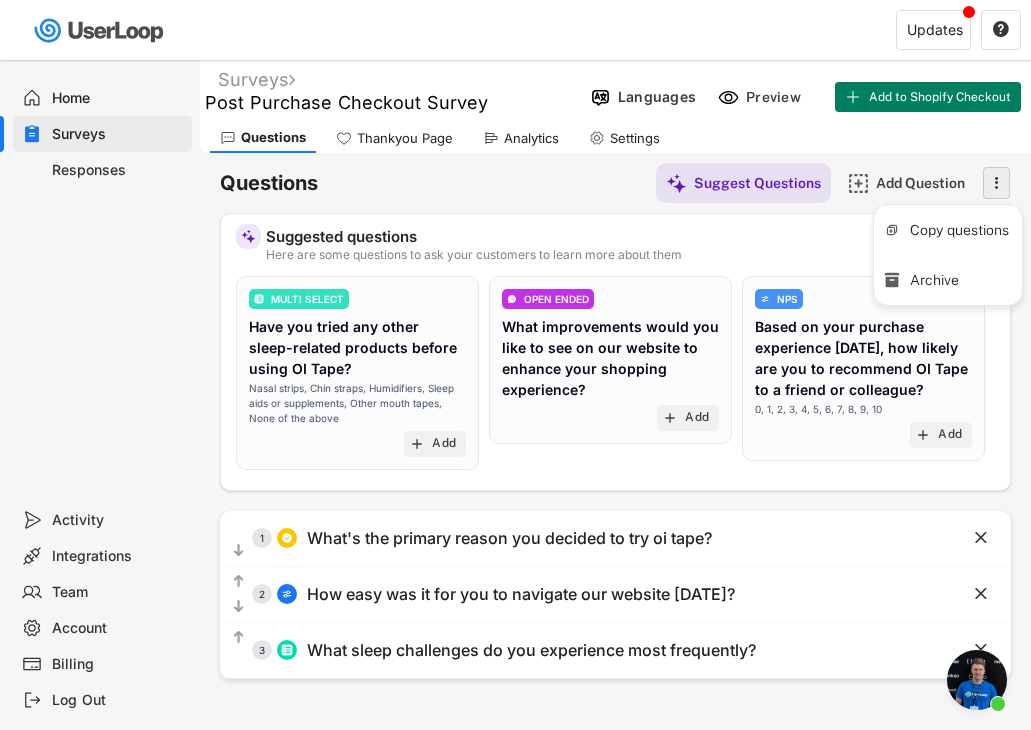 click on "" 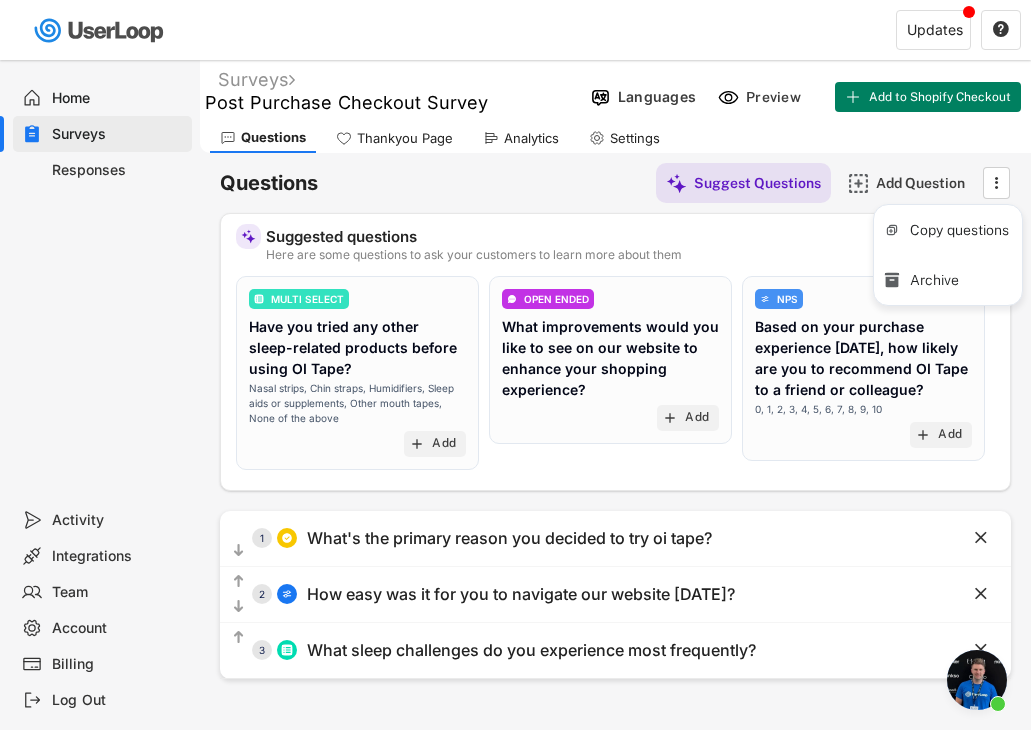 click on "Settings" at bounding box center [635, 138] 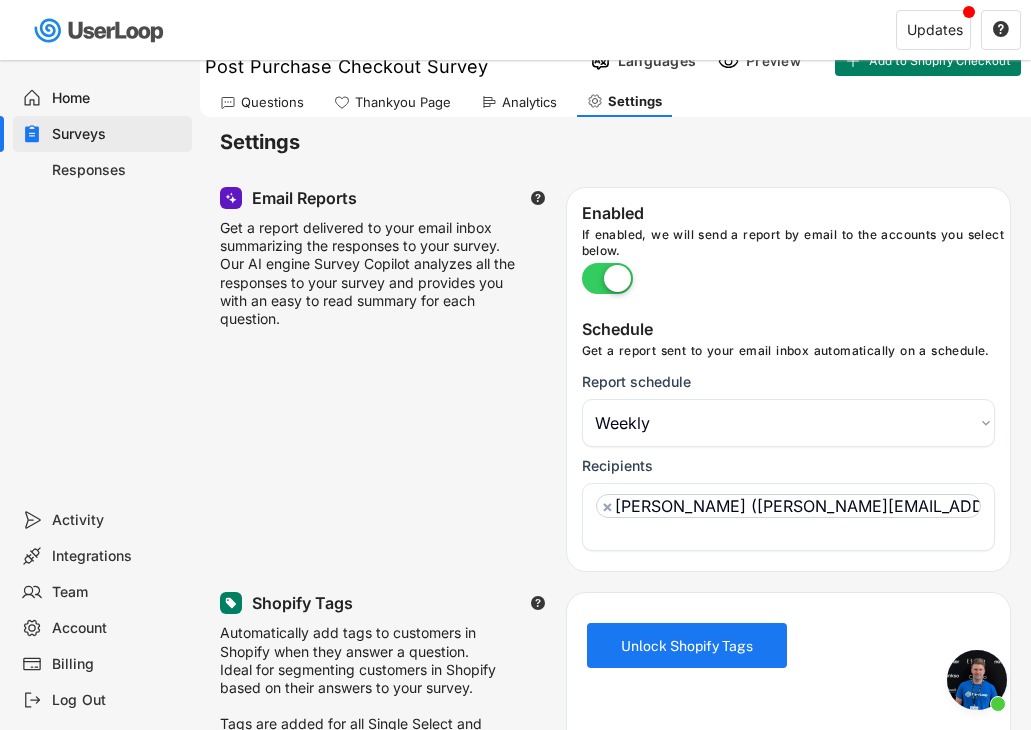 scroll, scrollTop: 0, scrollLeft: 0, axis: both 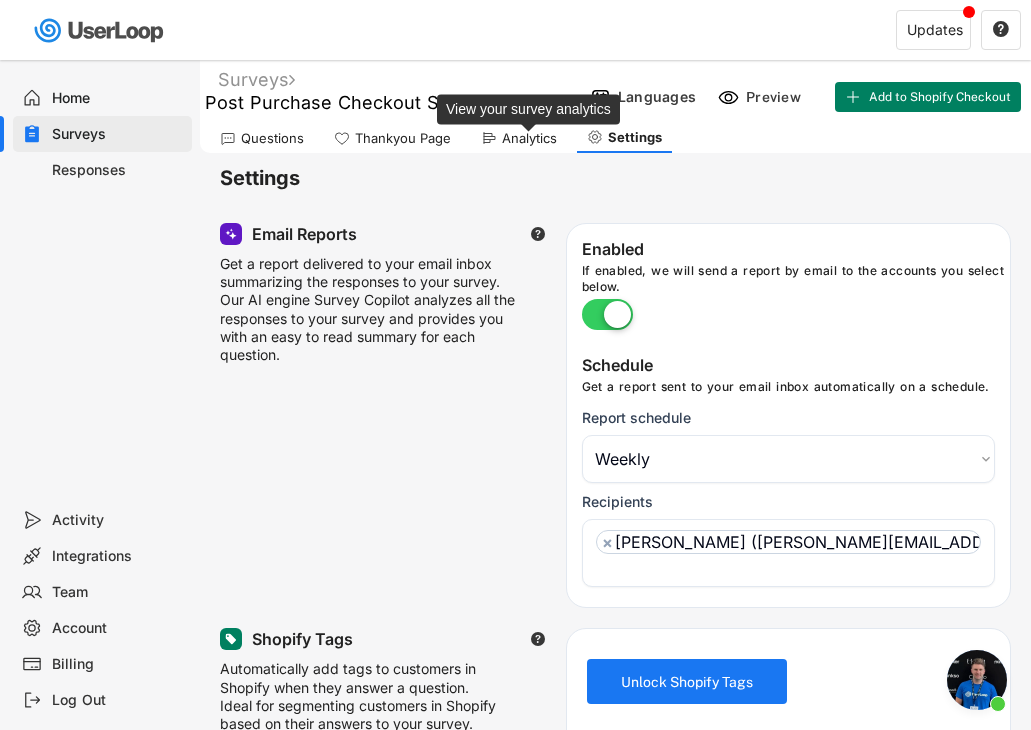 click on "Analytics" at bounding box center (529, 138) 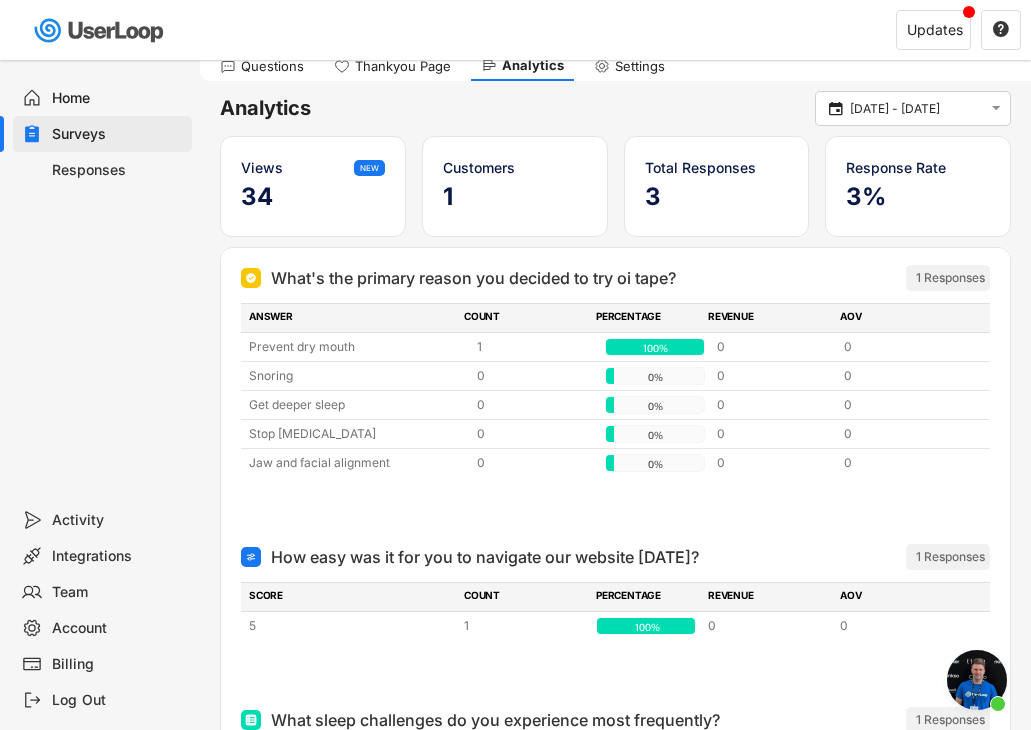 scroll, scrollTop: 0, scrollLeft: 0, axis: both 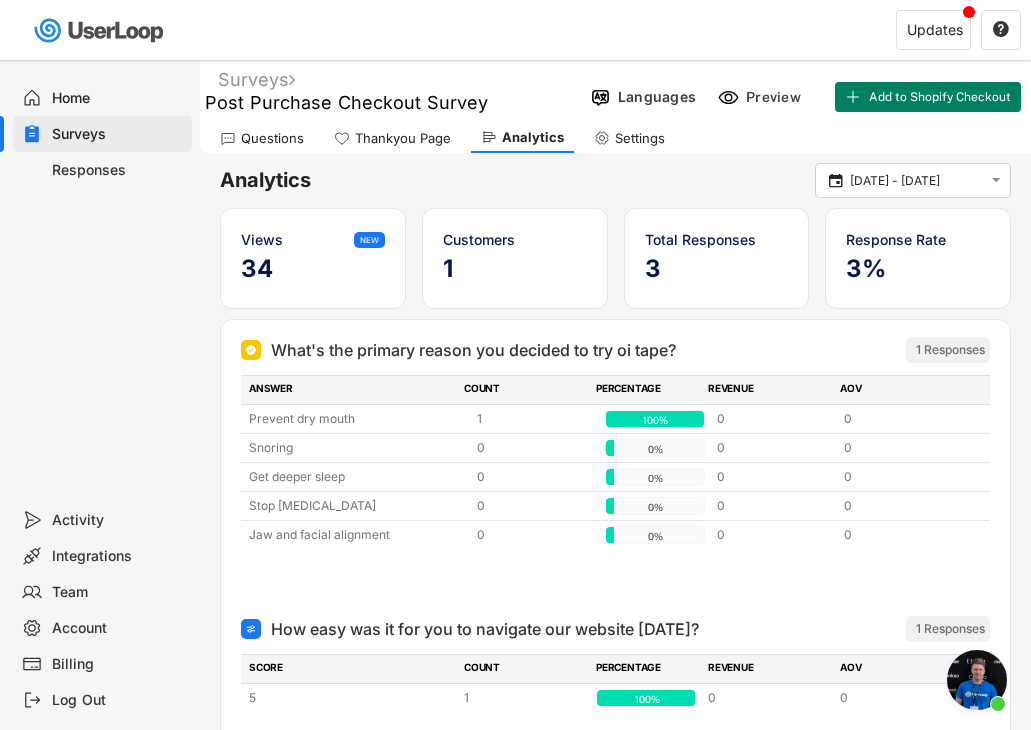 click on "Questions Thankyou Page Analytics Settings" 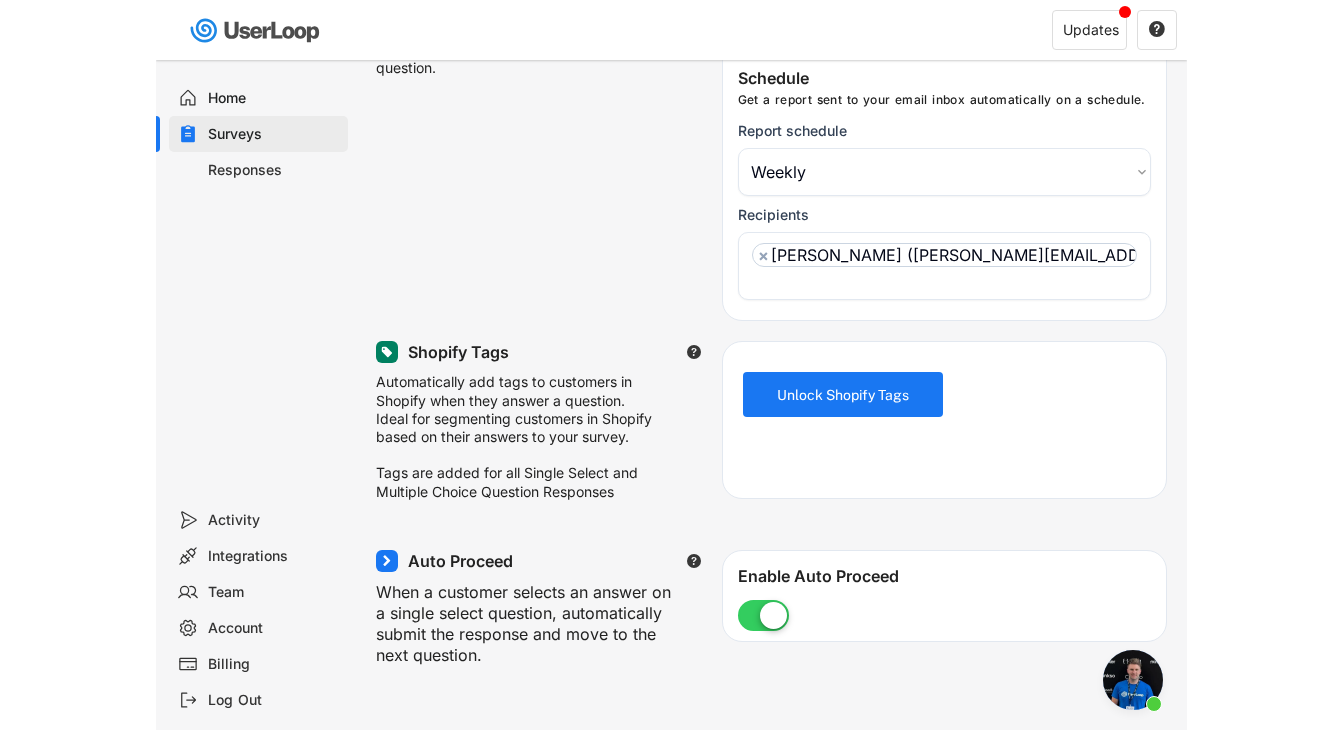 scroll, scrollTop: 0, scrollLeft: 0, axis: both 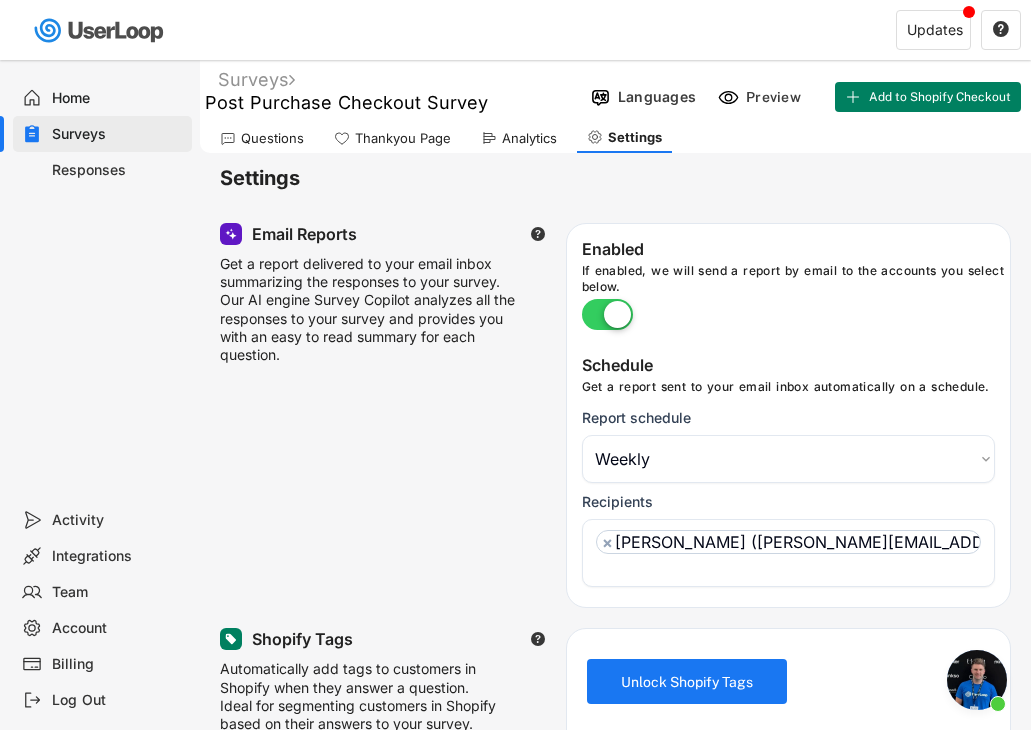 click on "Analytics" at bounding box center [519, 138] 